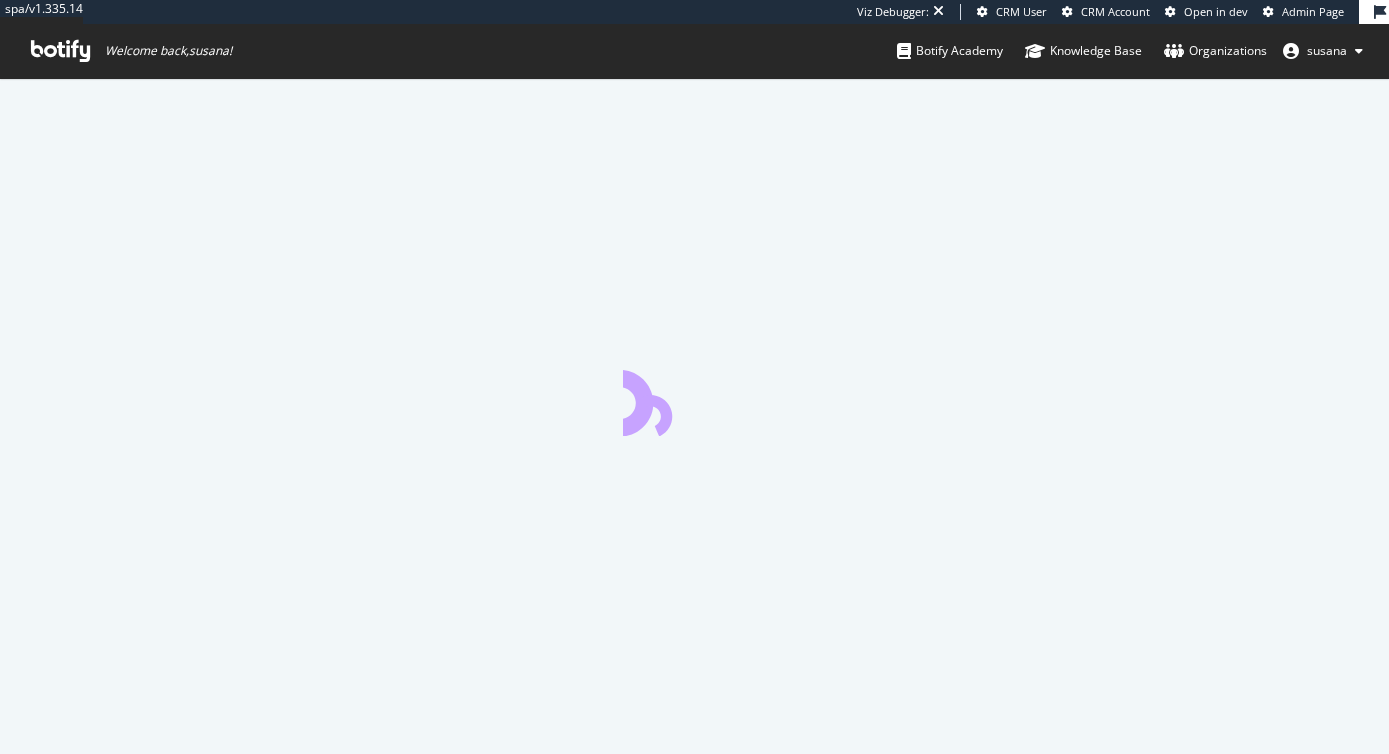 scroll, scrollTop: 0, scrollLeft: 0, axis: both 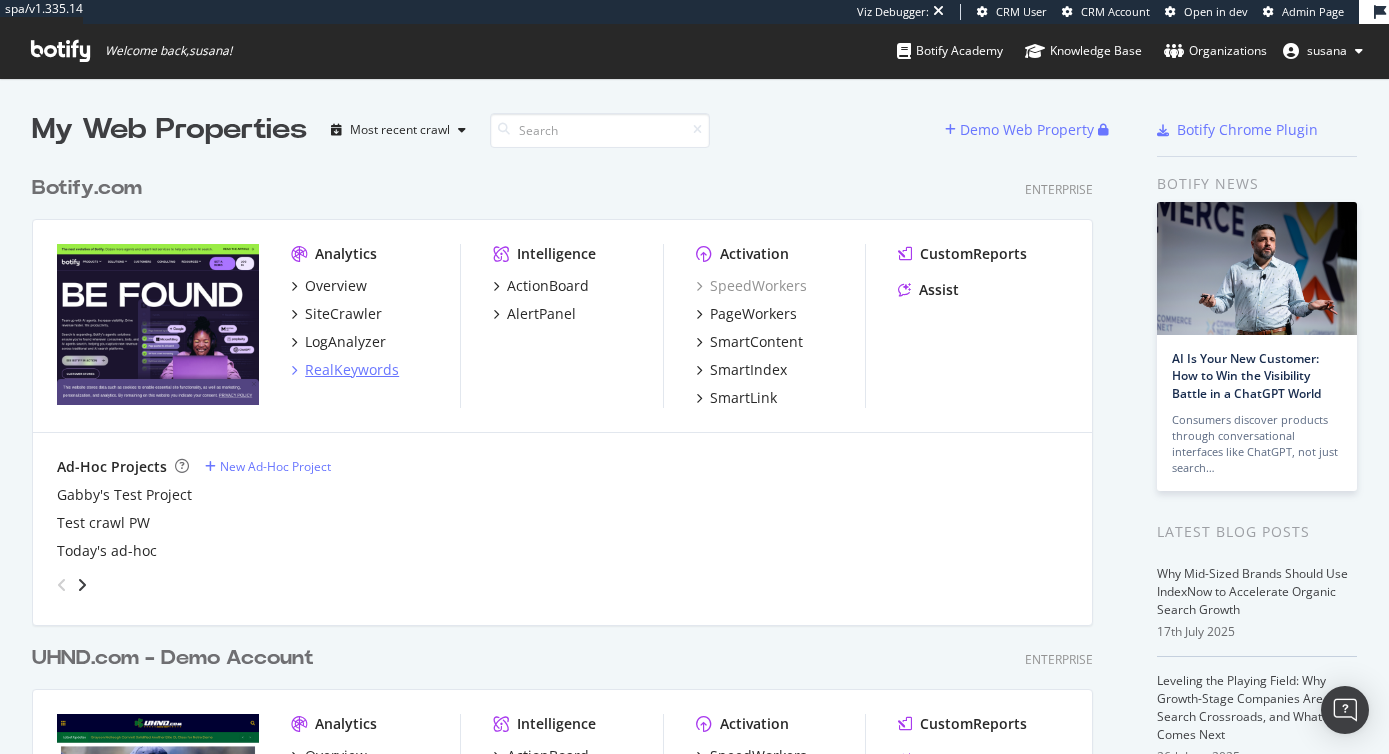 click on "RealKeywords" at bounding box center (352, 370) 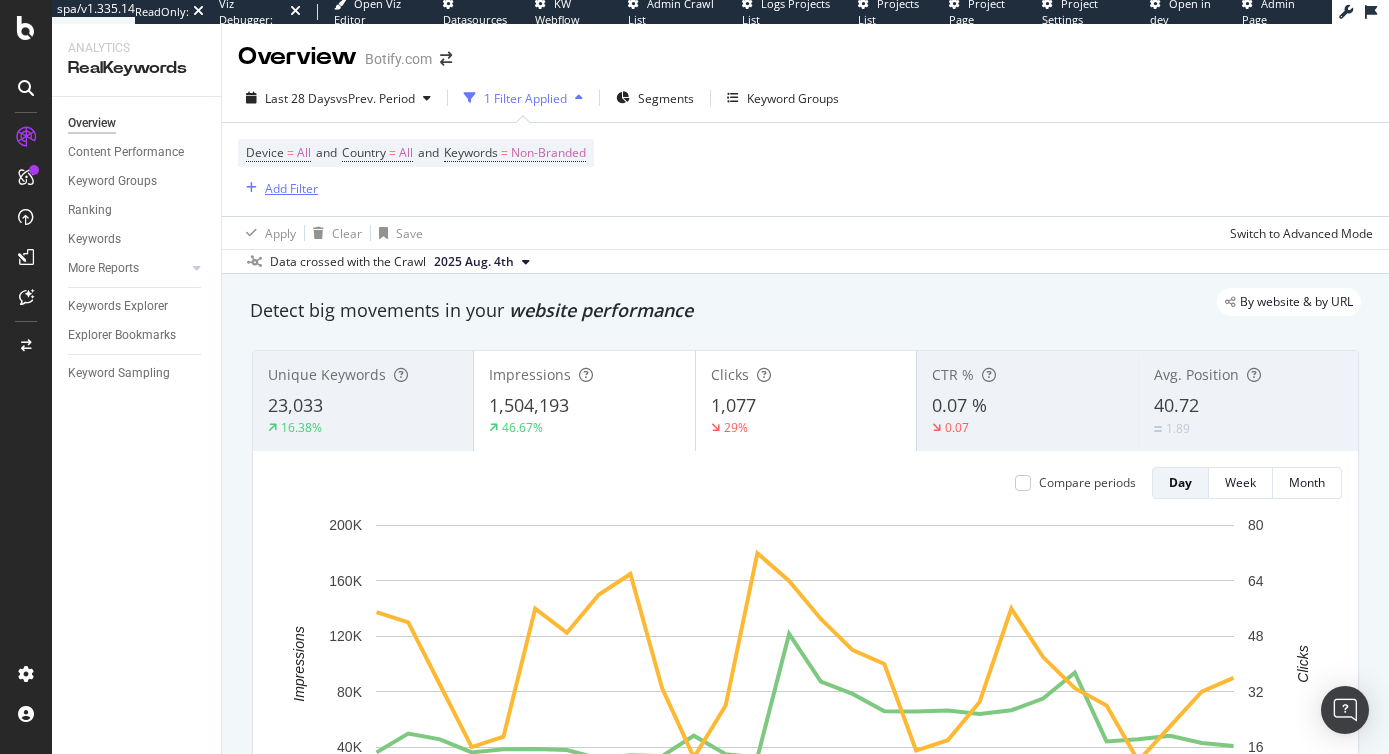 click on "Add Filter" at bounding box center (291, 188) 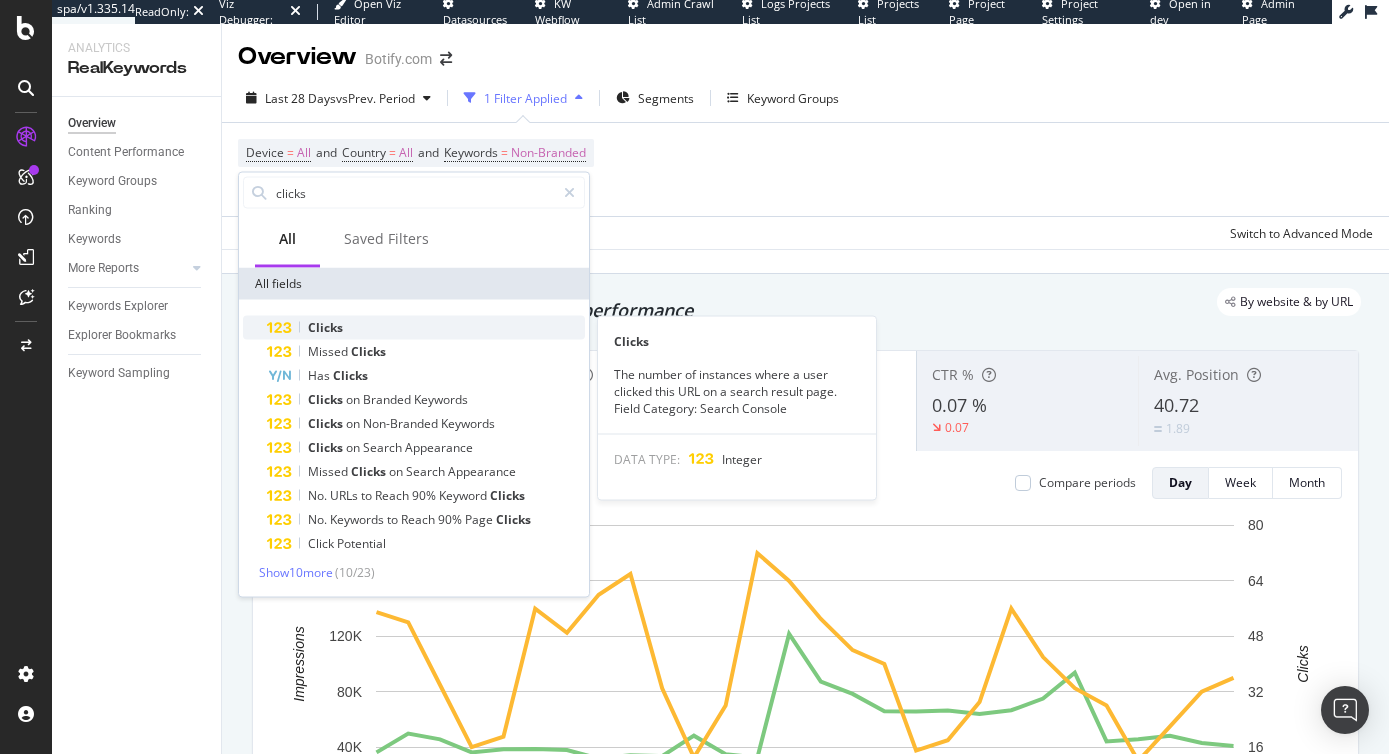 type on "clicks" 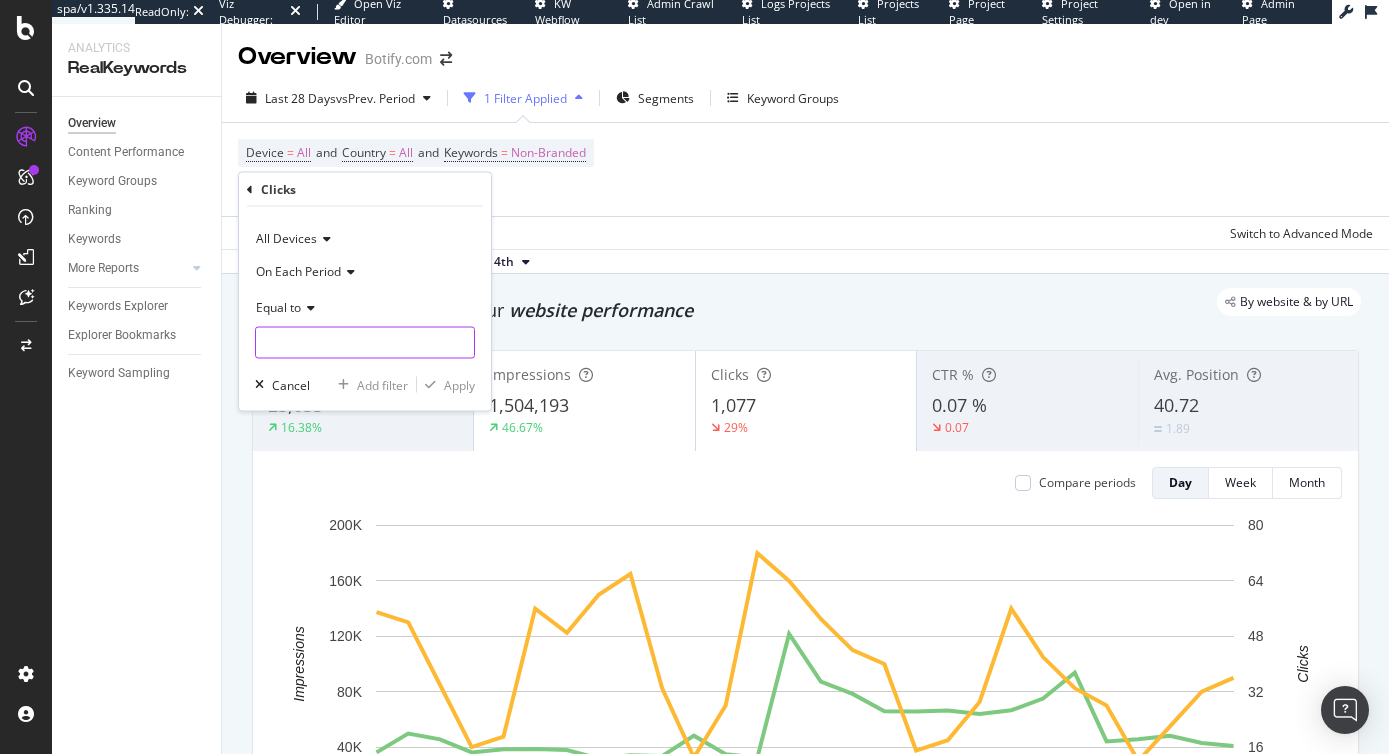 click at bounding box center [365, 343] 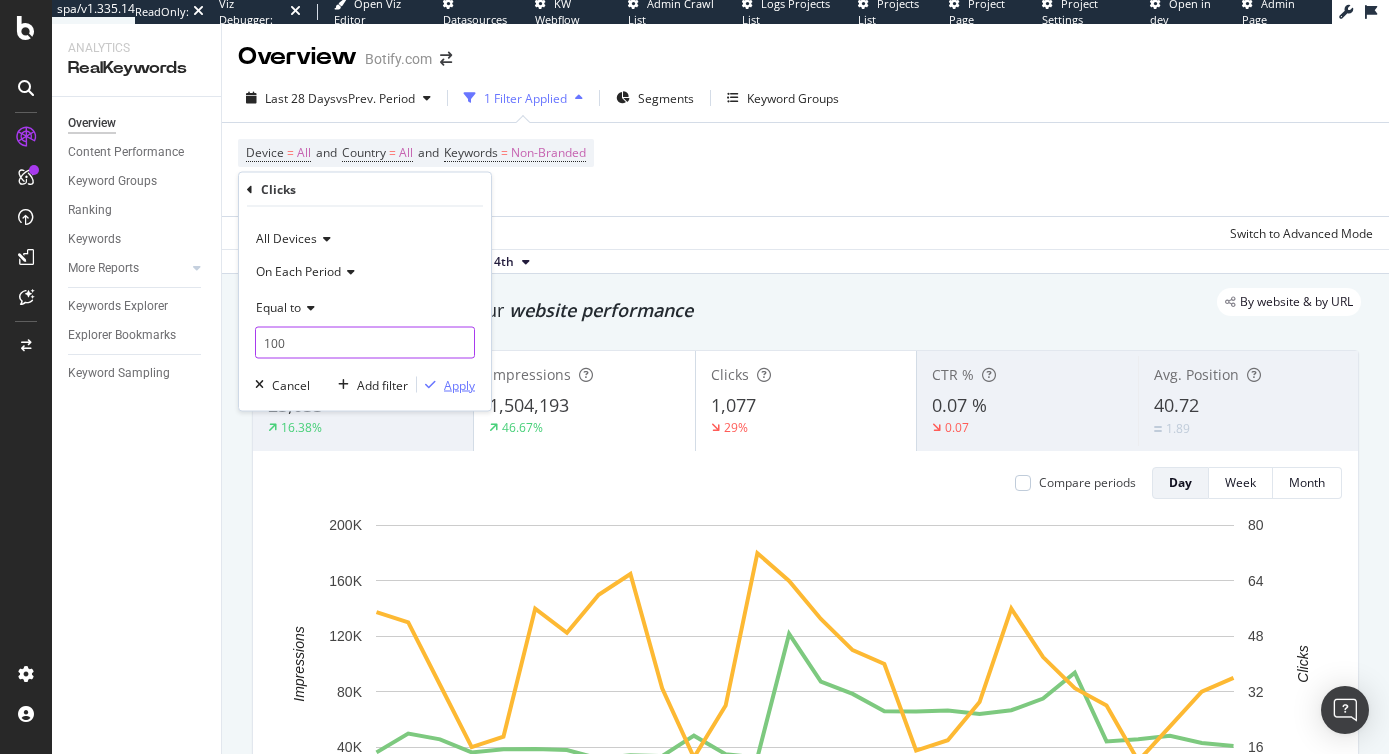 type on "100" 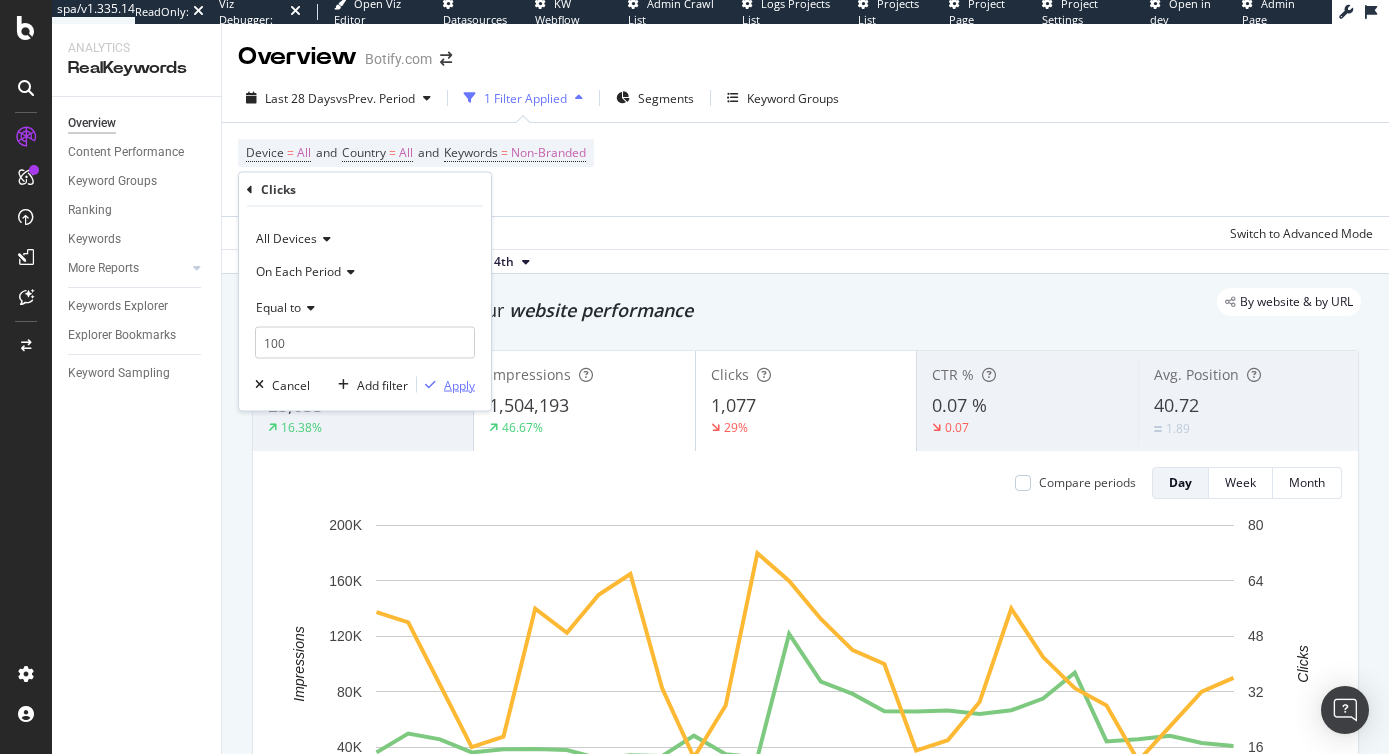 click on "Apply" at bounding box center [459, 384] 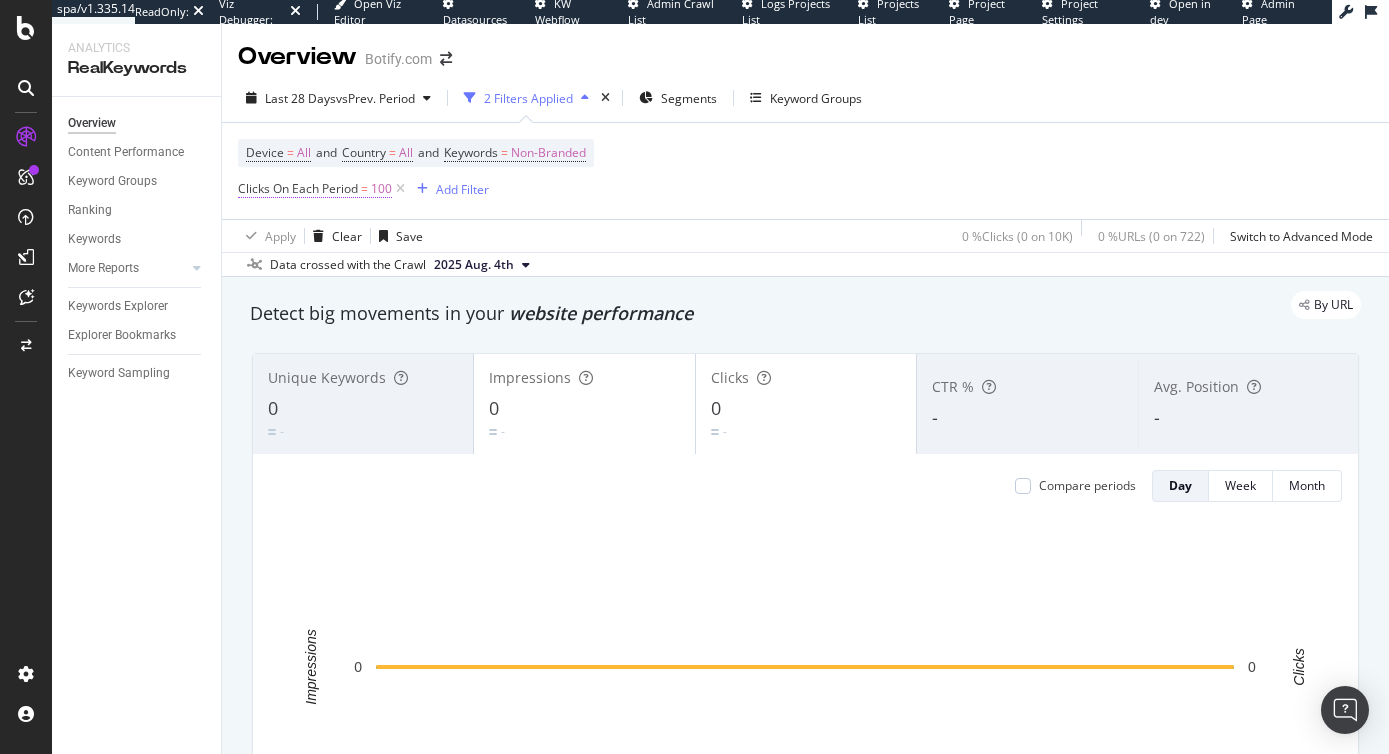 click on "Clicks On Each Period" at bounding box center (298, 188) 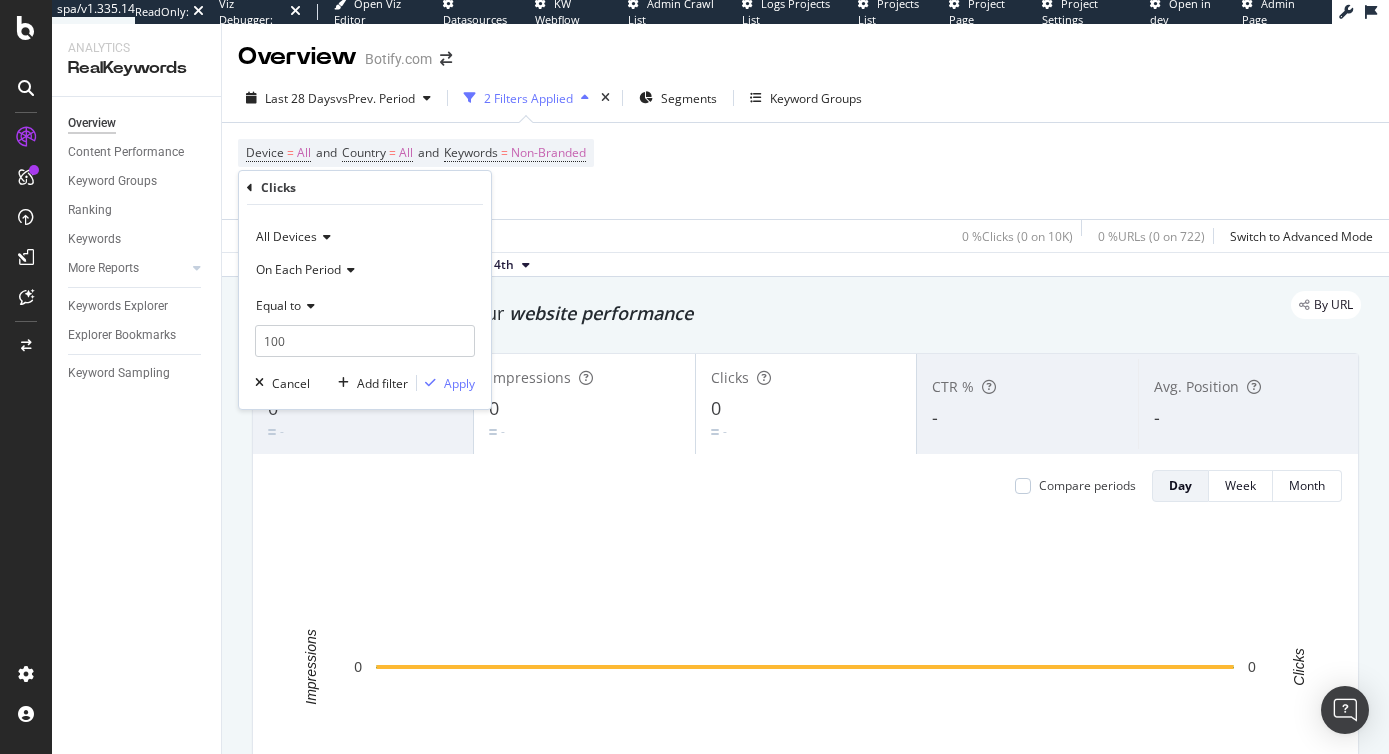 click on "On Each Period" at bounding box center (298, 269) 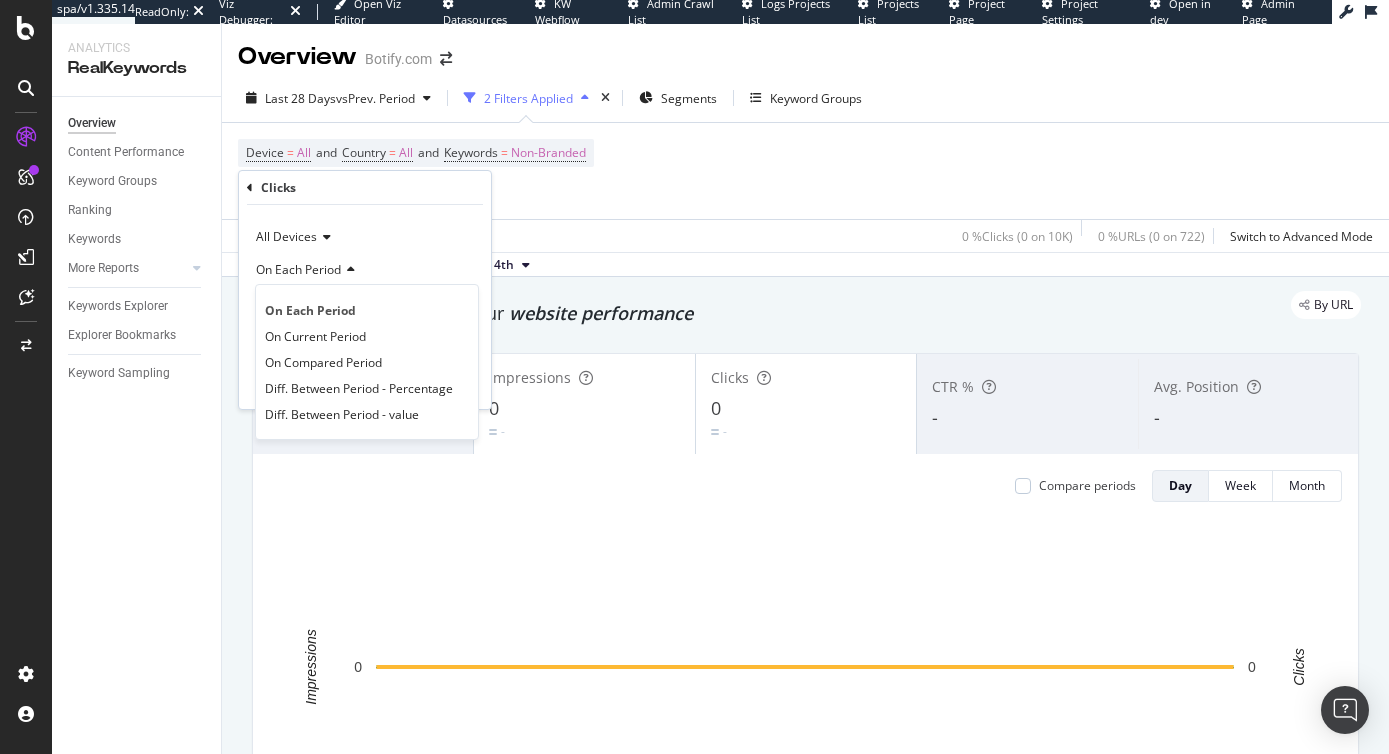 click on "On Each Period" at bounding box center (365, 269) 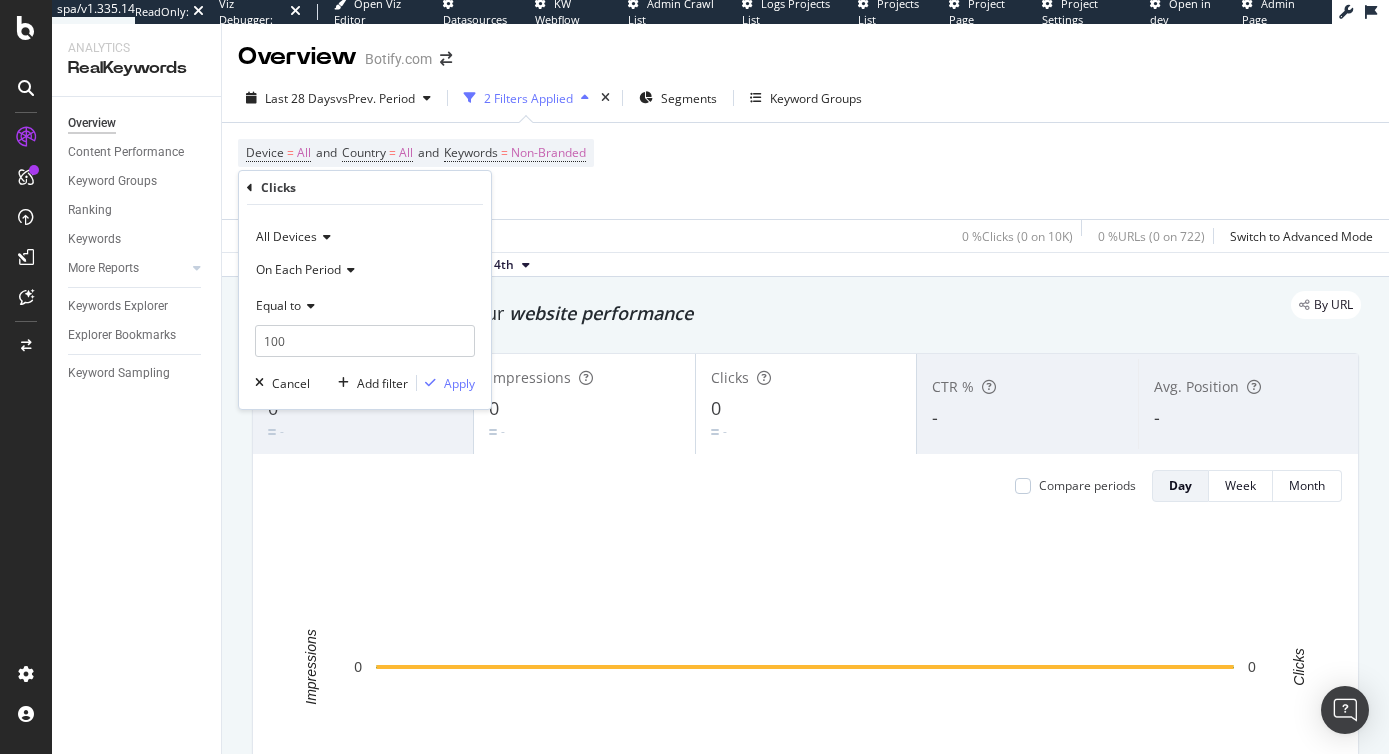 click on "Equal to" at bounding box center (365, 305) 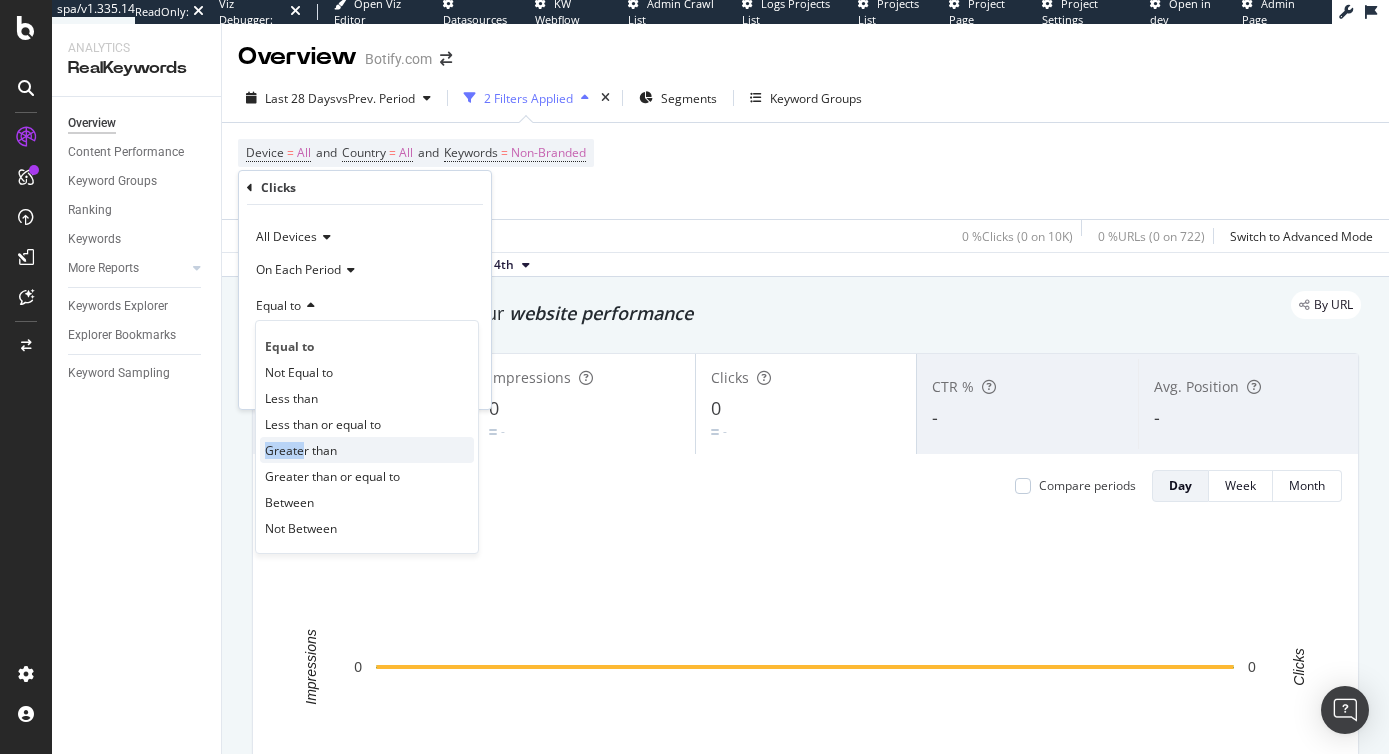 click on "Greater than" at bounding box center [301, 450] 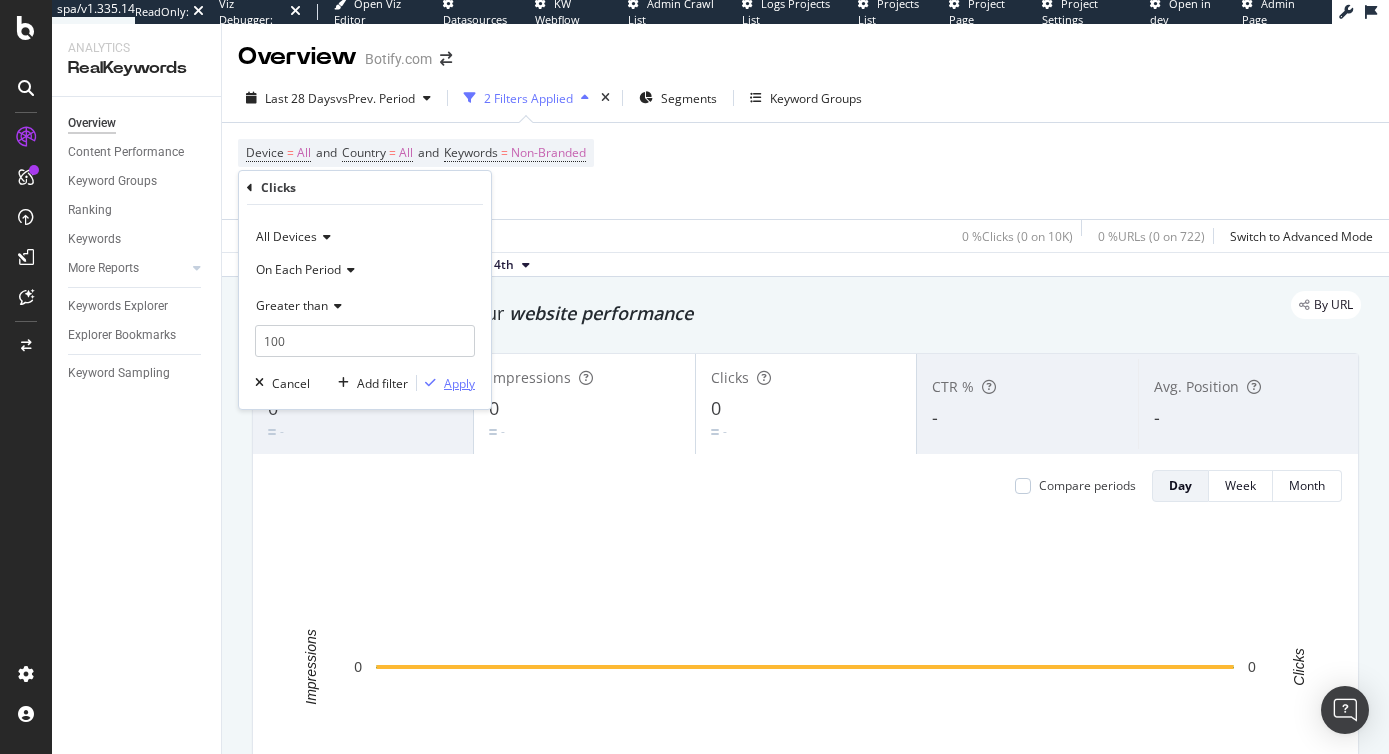 click at bounding box center (430, 383) 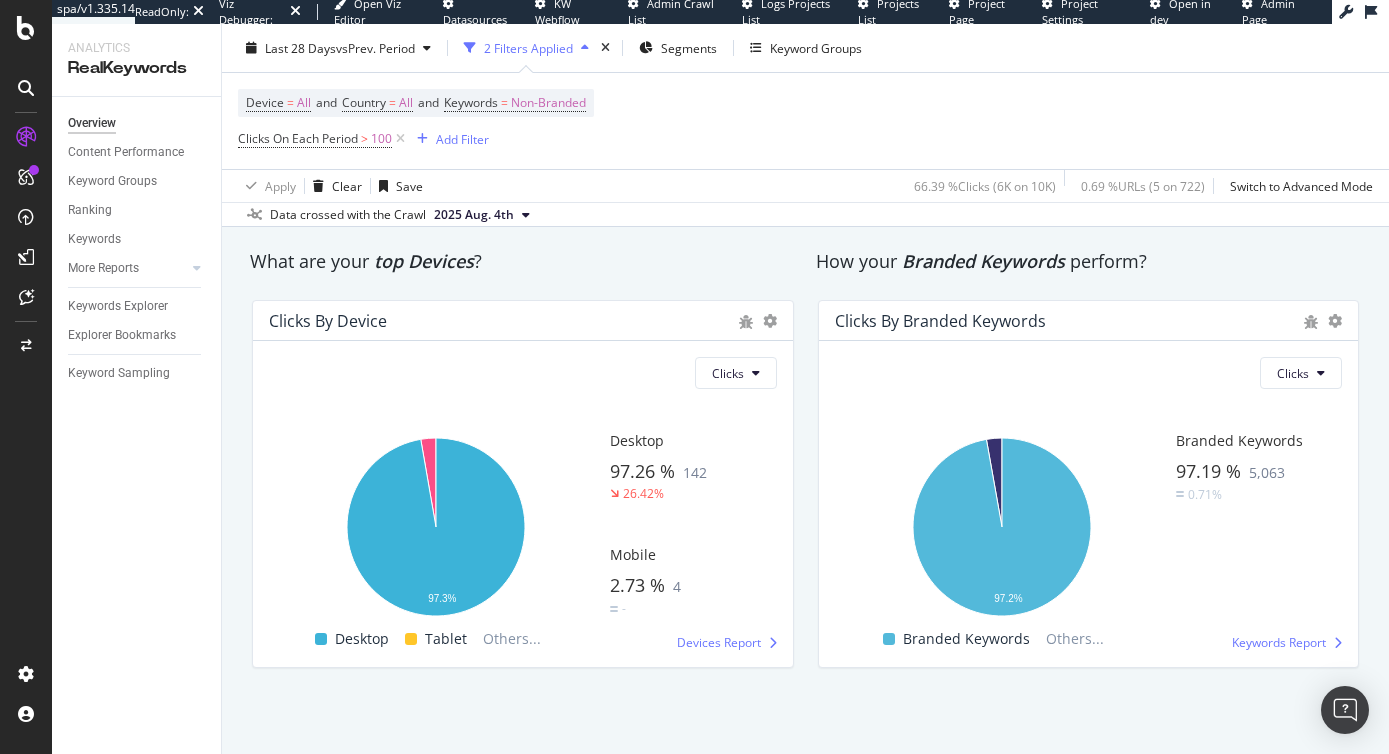 scroll, scrollTop: 3339, scrollLeft: 0, axis: vertical 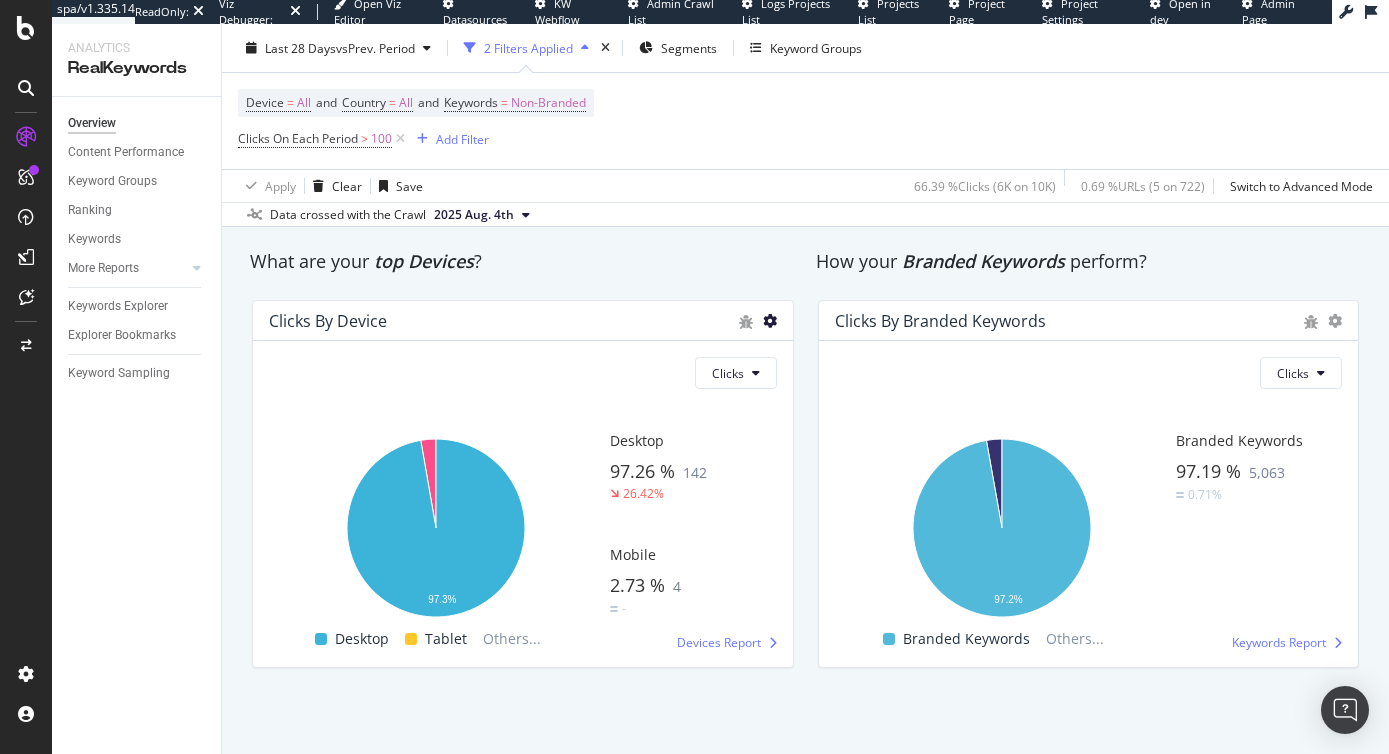 click at bounding box center (770, 321) 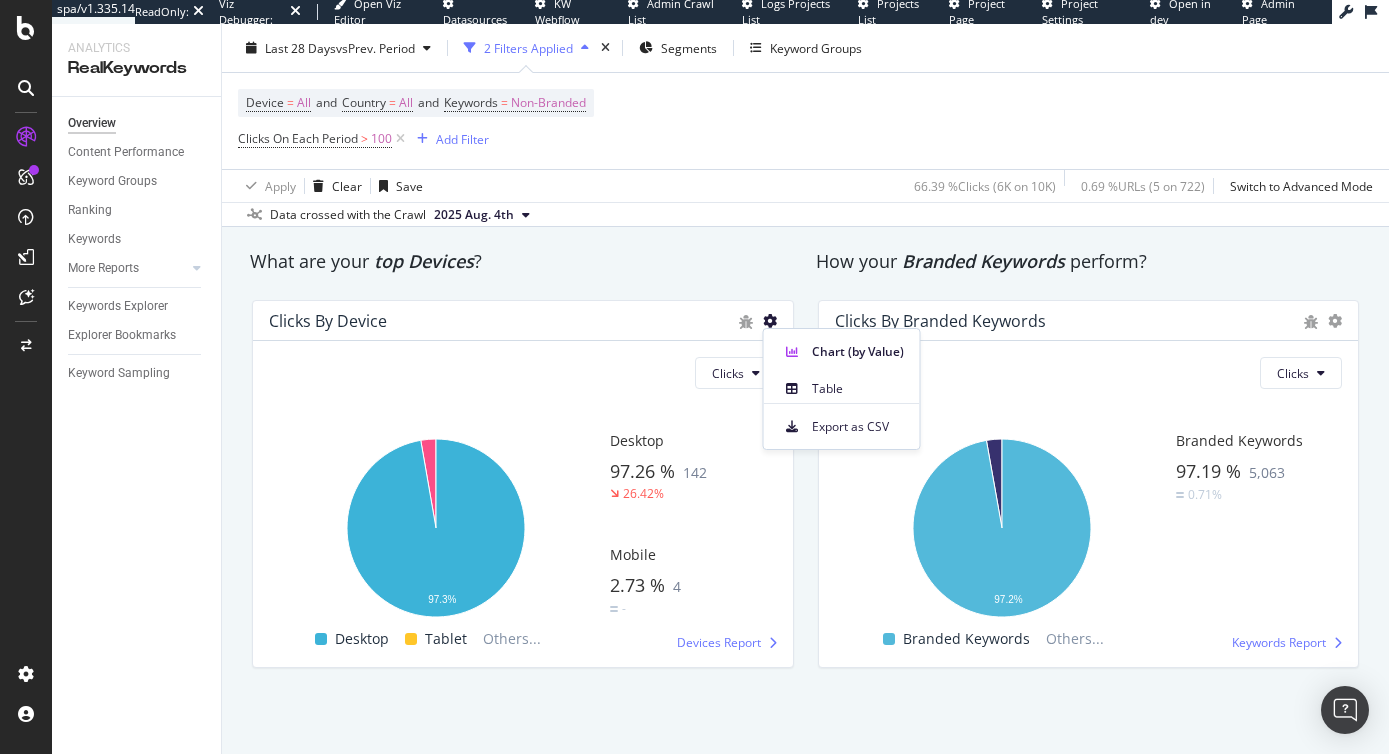 click at bounding box center (1323, 321) 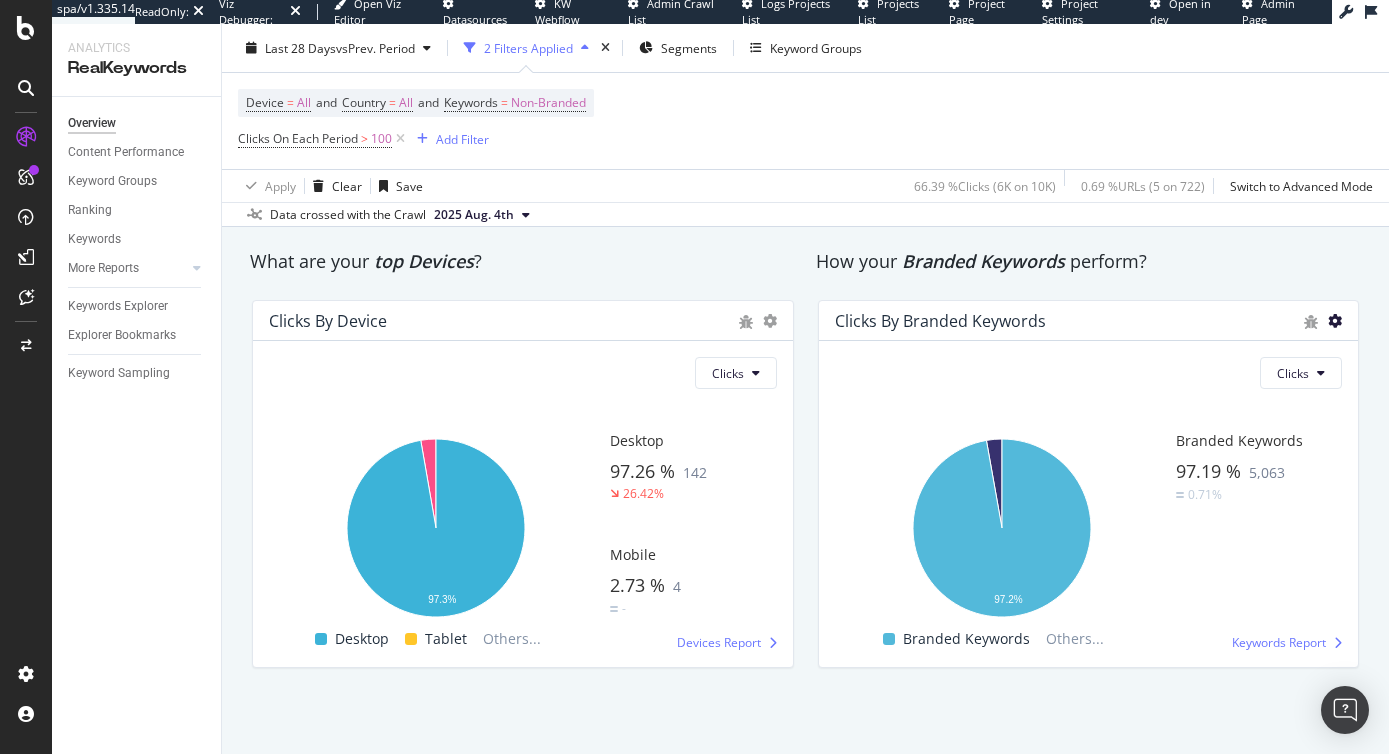click at bounding box center (1335, 321) 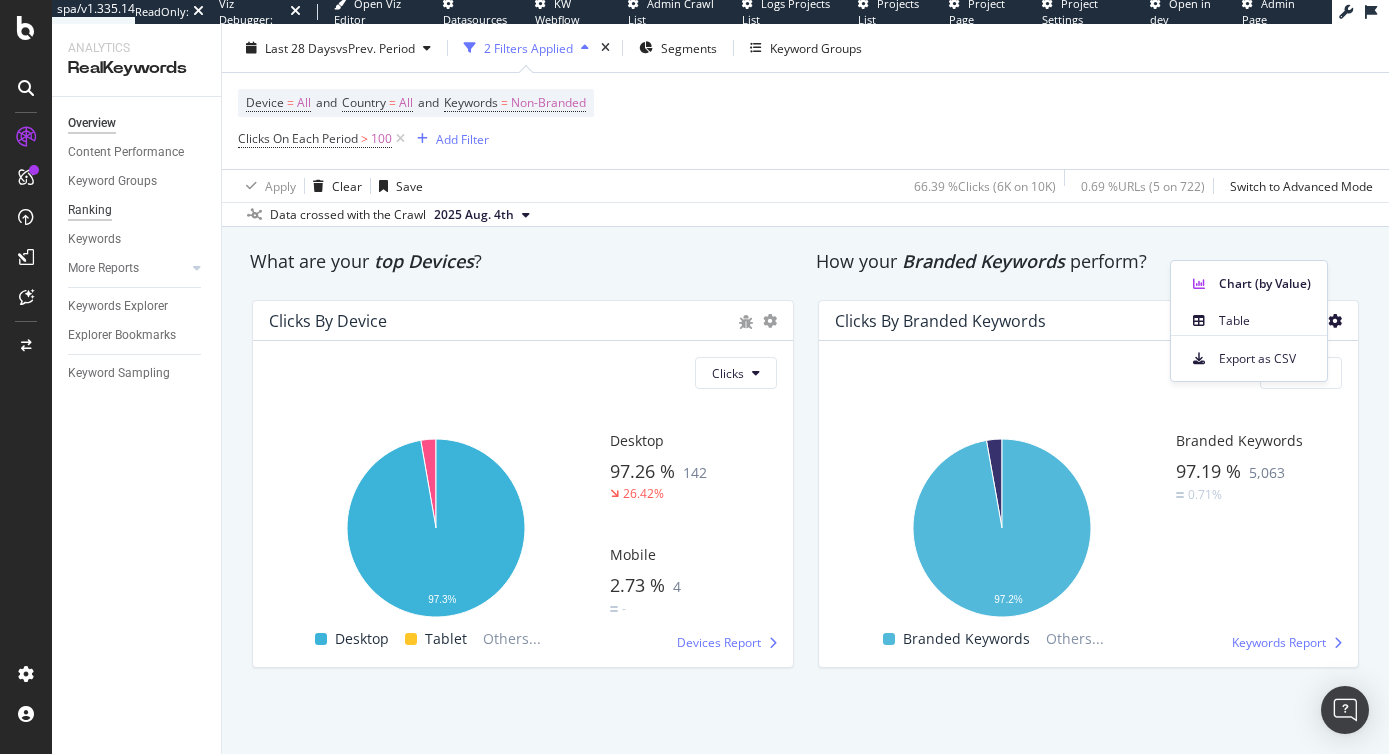 click on "Ranking" at bounding box center [90, 210] 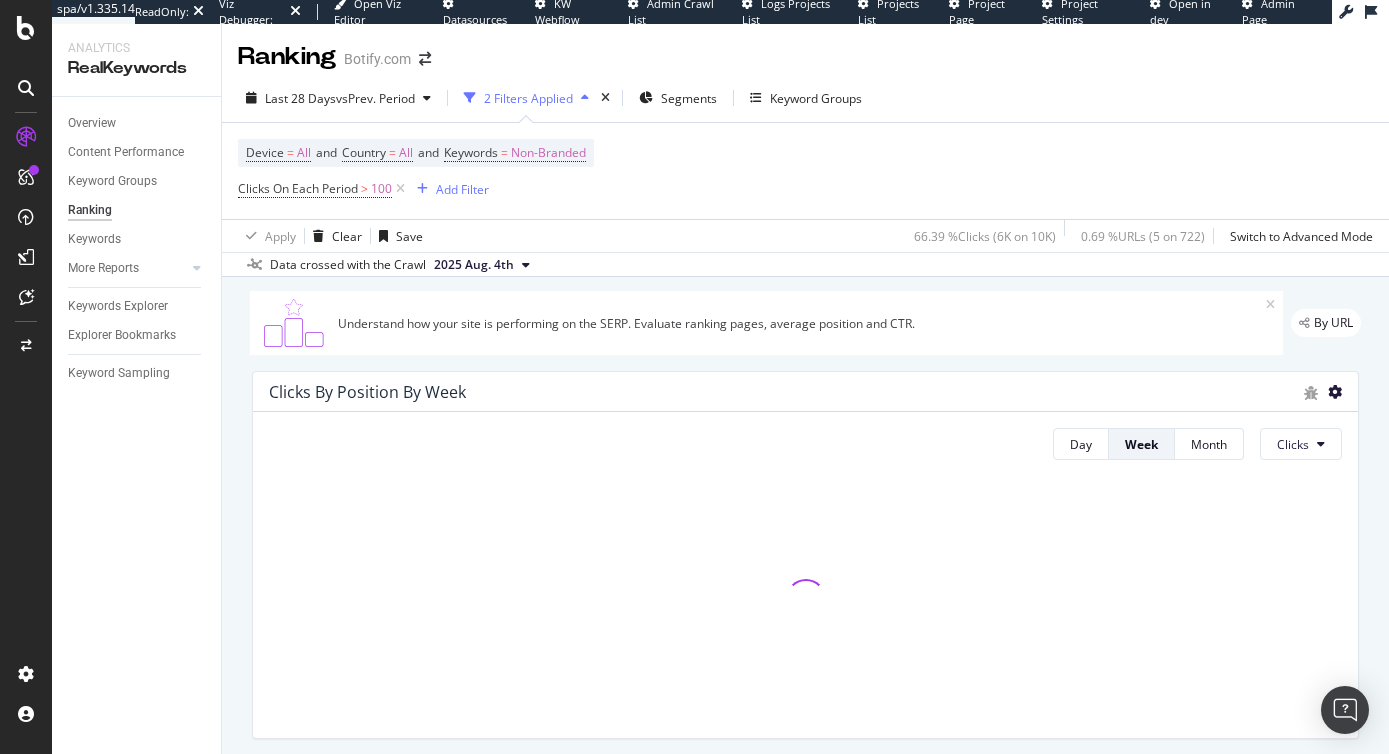 click at bounding box center (1335, 392) 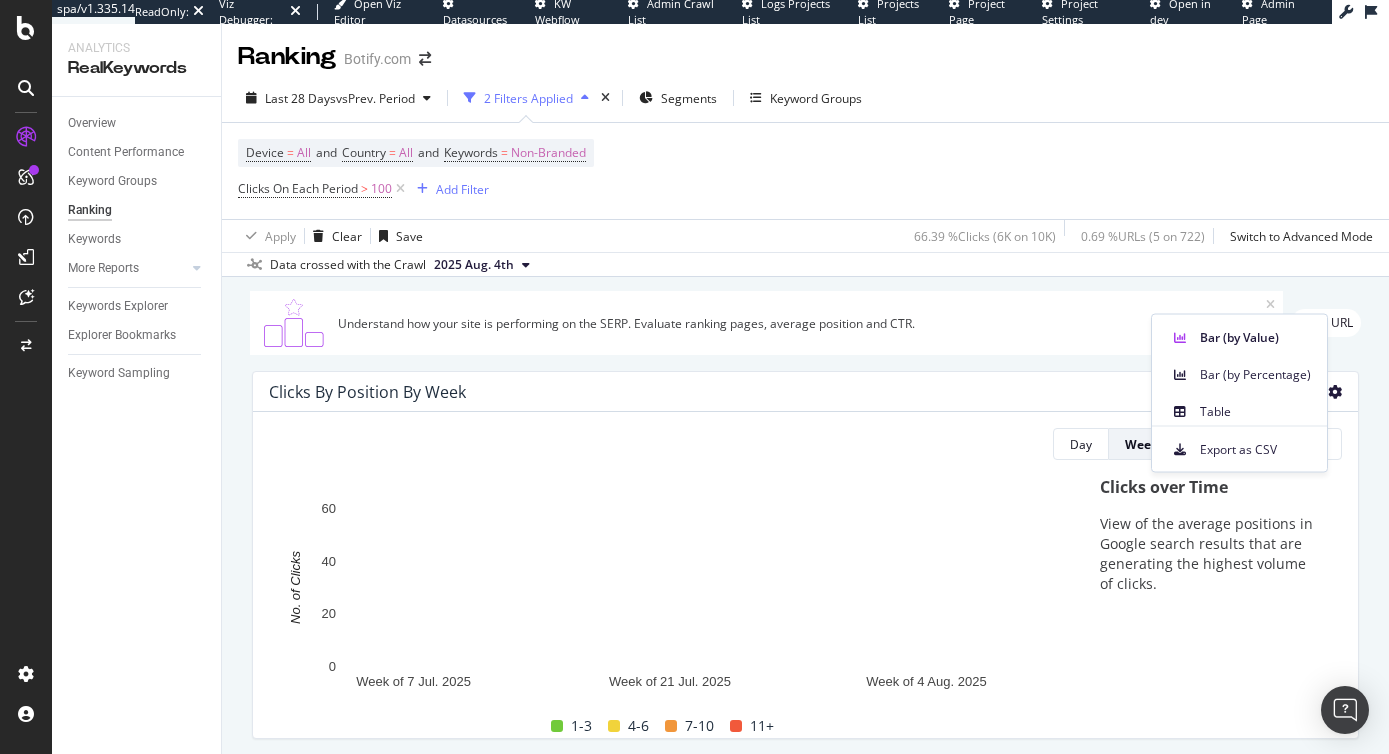 click on "Understand how your site is performing on the SERP. Evaluate ranking pages, average position and CTR." at bounding box center (766, 323) 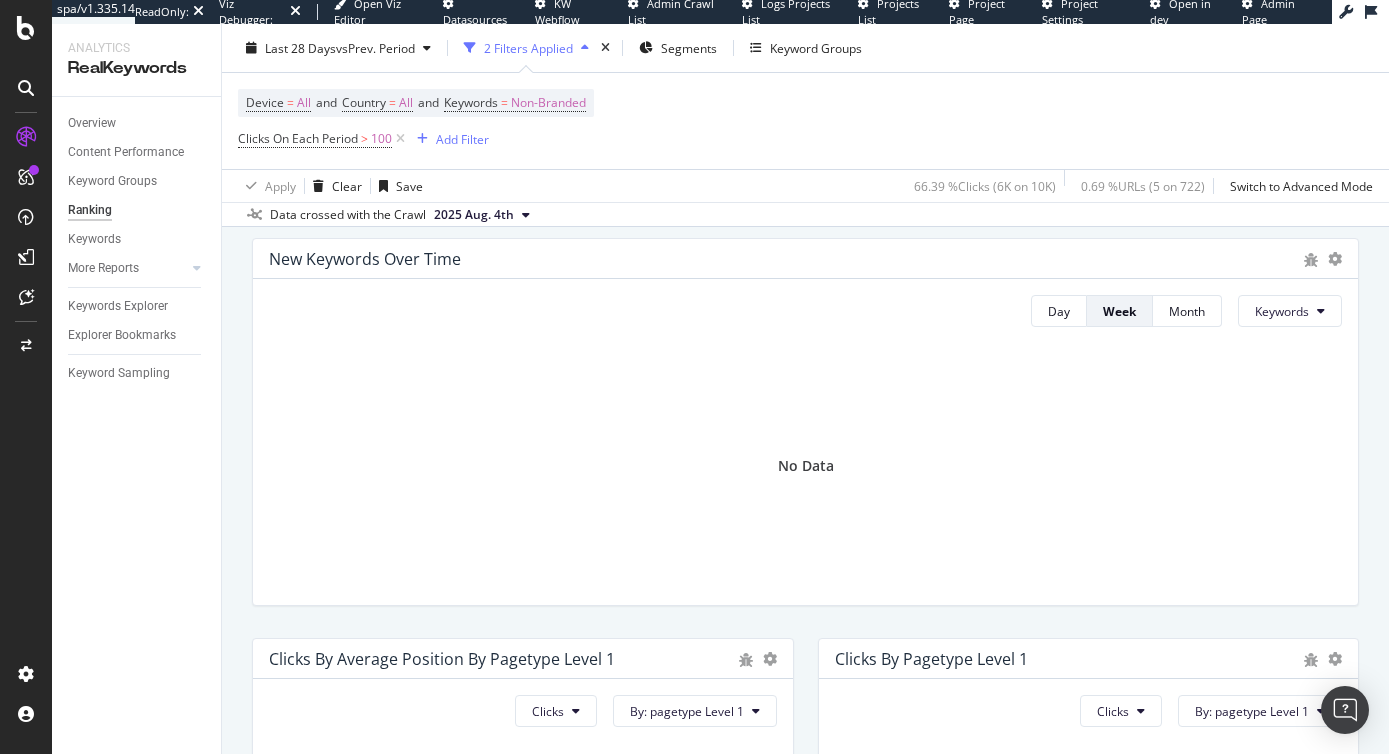 scroll, scrollTop: 709, scrollLeft: 0, axis: vertical 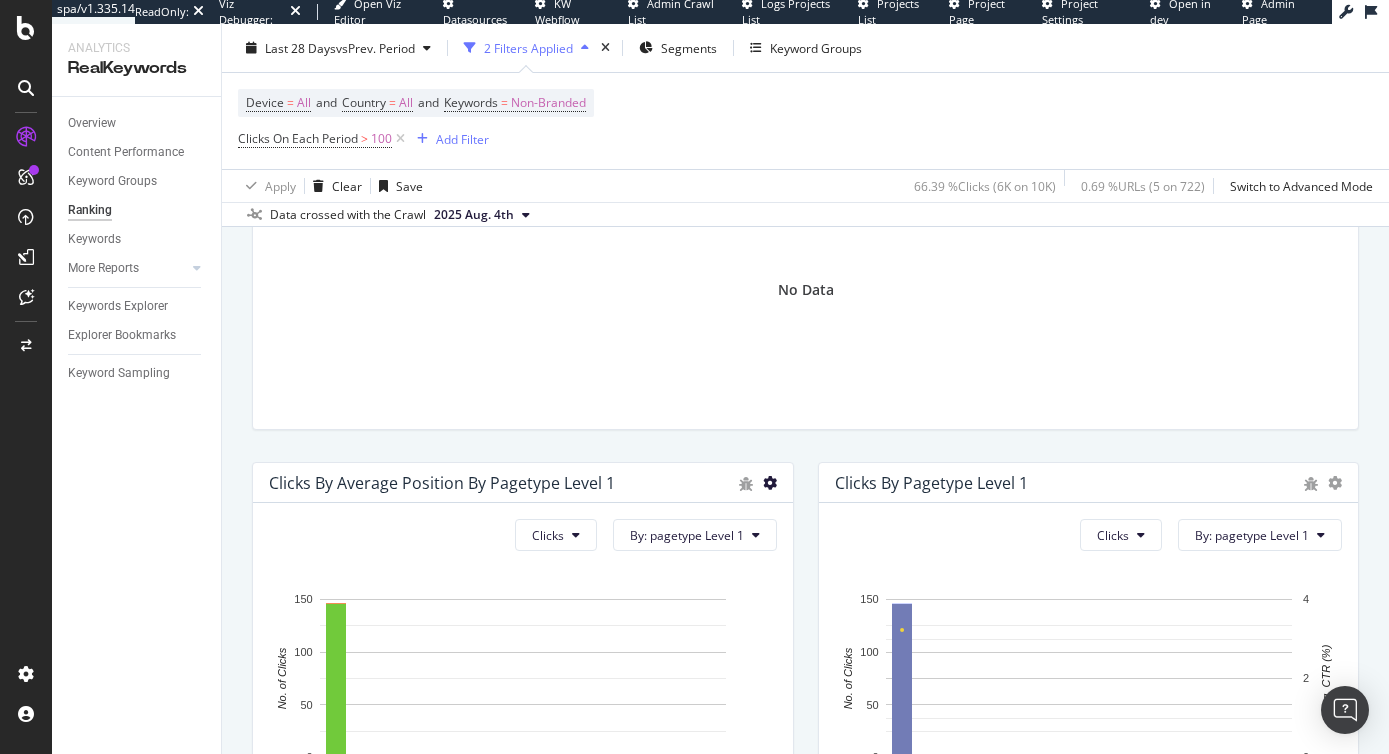 click at bounding box center (770, 483) 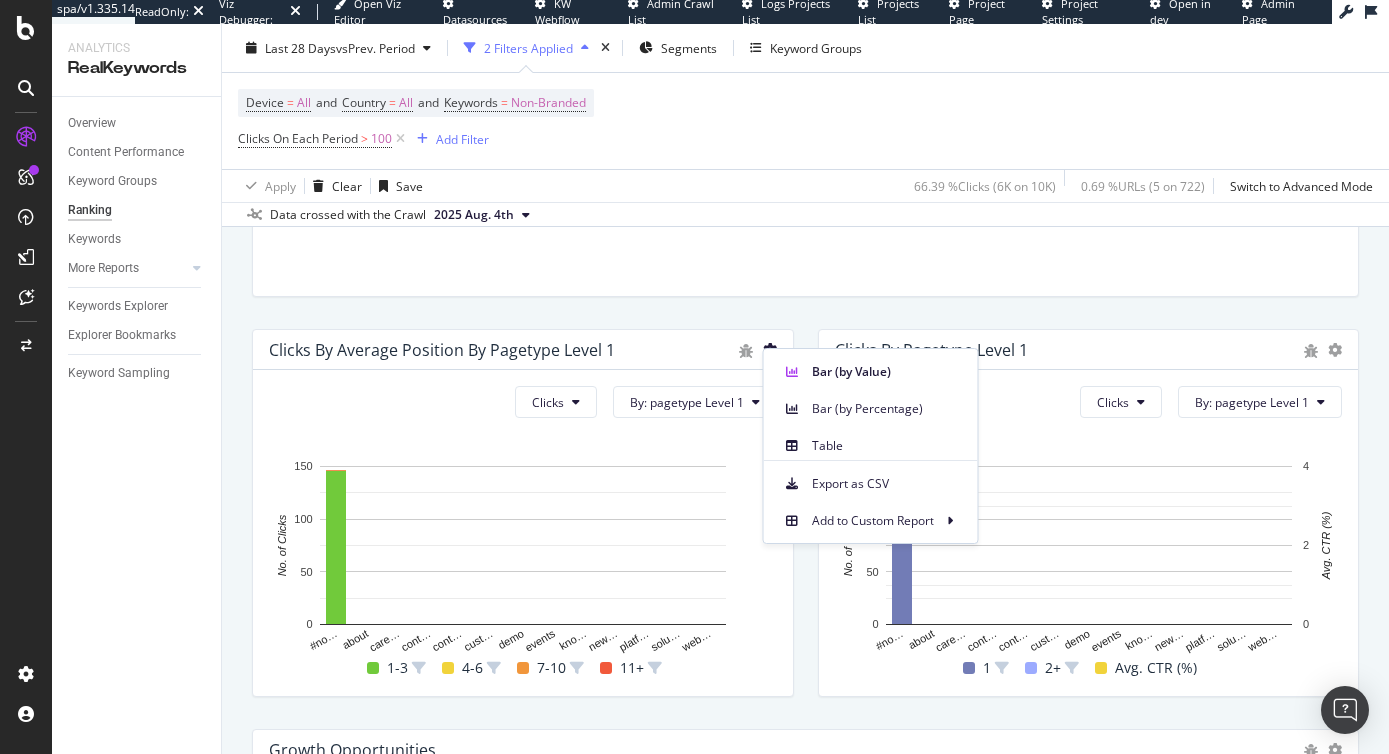 scroll, scrollTop: 870, scrollLeft: 0, axis: vertical 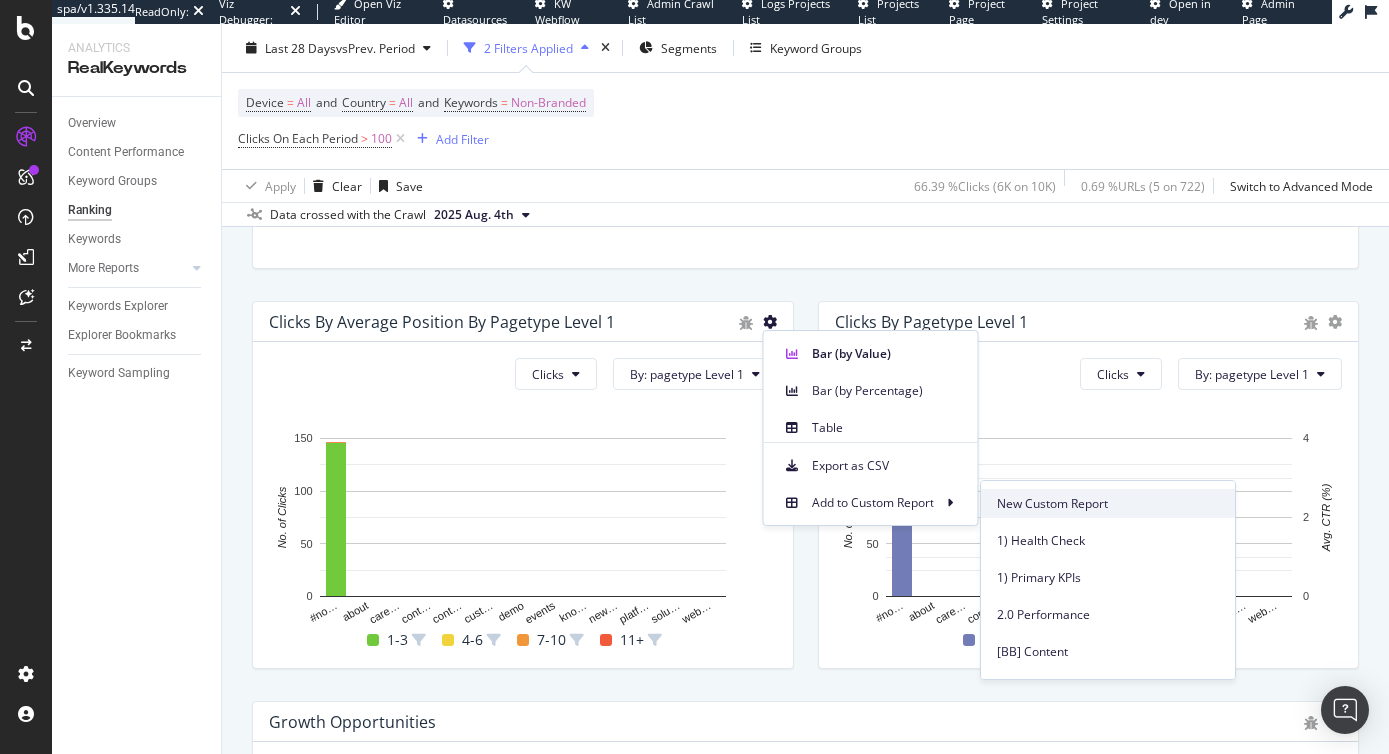 click on "New Custom Report" at bounding box center [1108, 504] 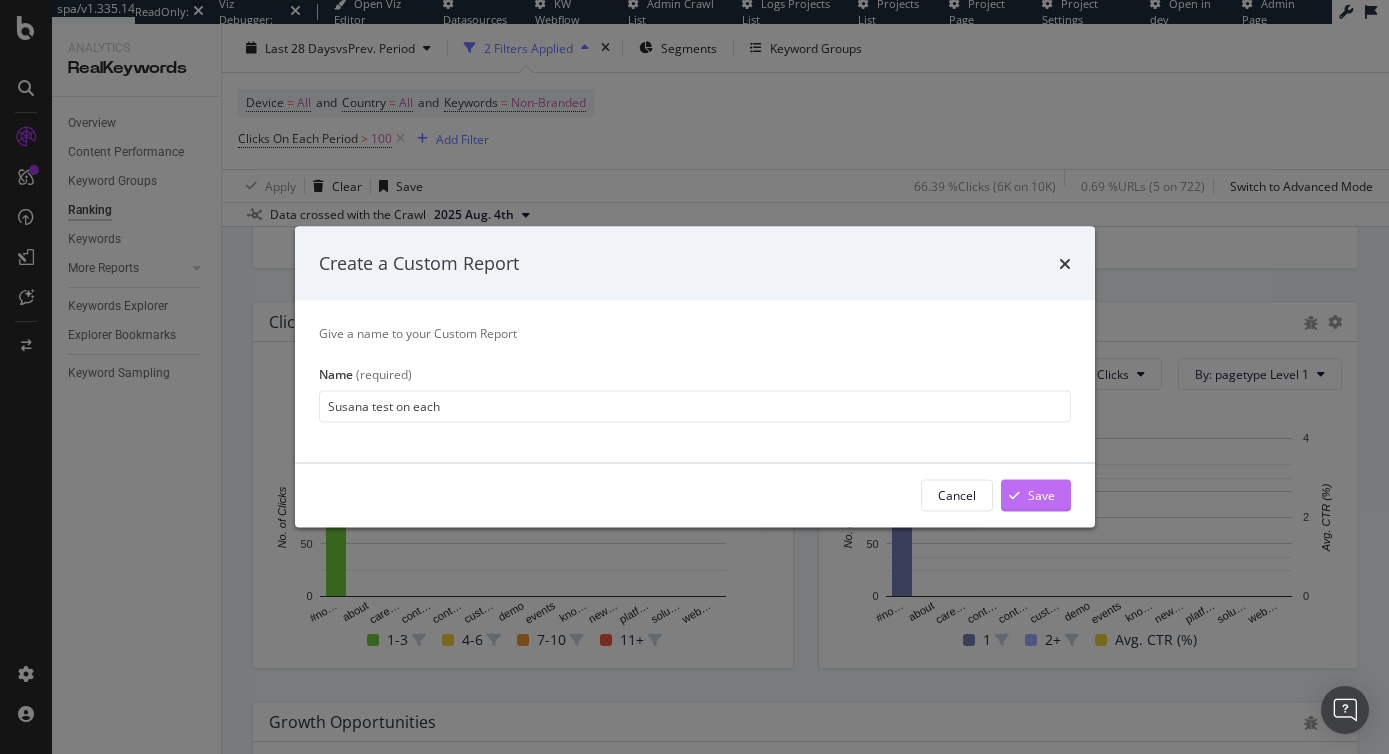 type on "Susana test on each" 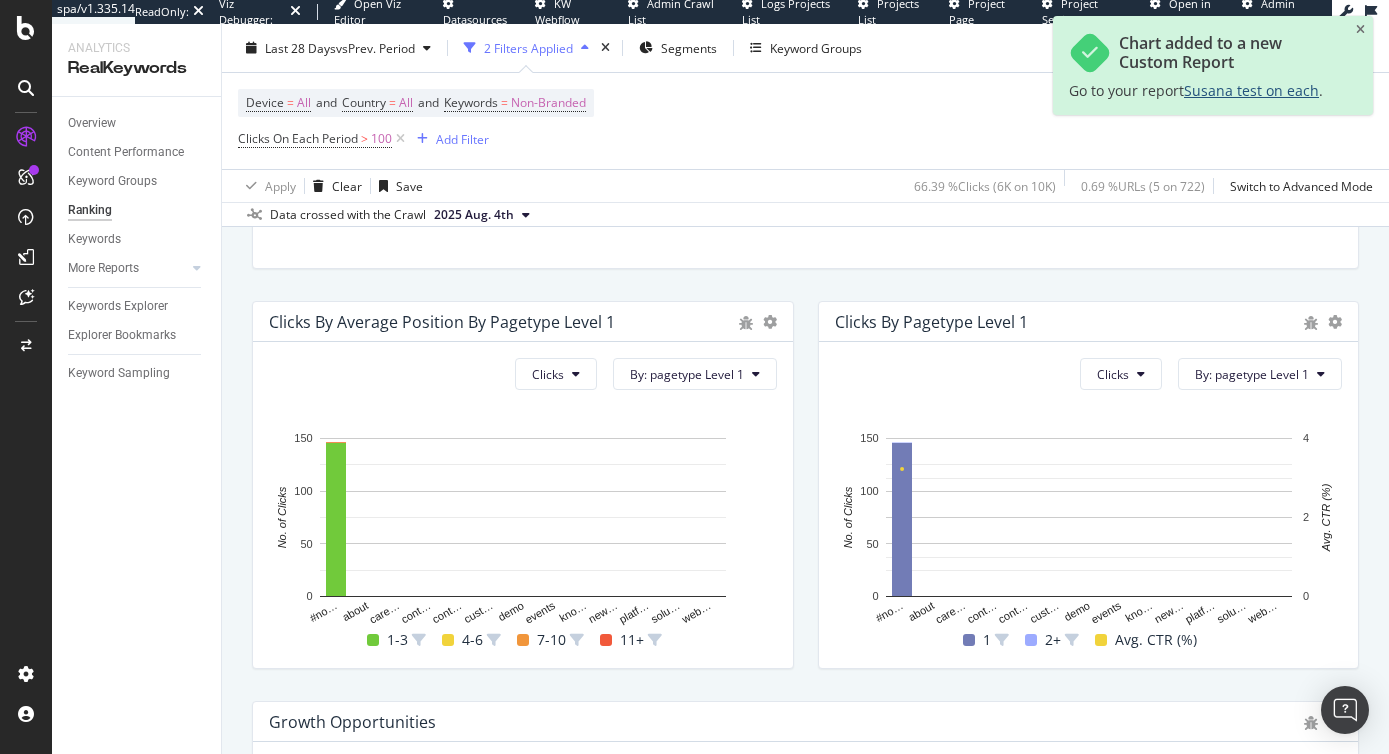 click on "Susana test on each" at bounding box center [1251, 90] 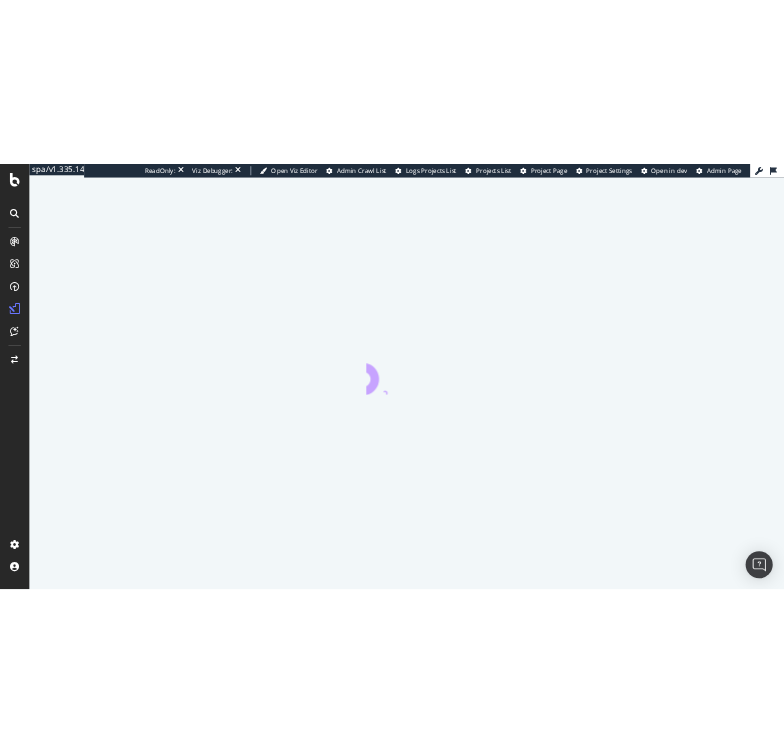 scroll, scrollTop: 0, scrollLeft: 0, axis: both 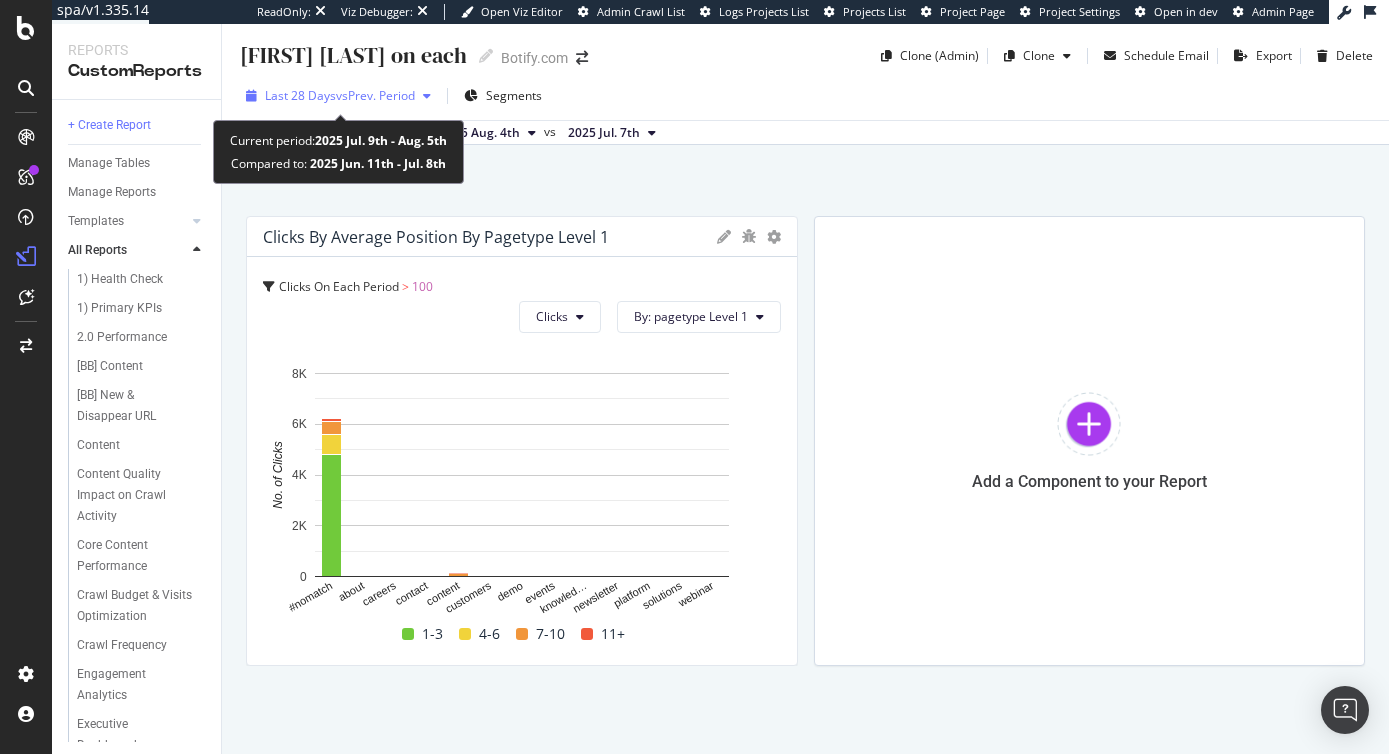 click on "vs  Prev. Period" at bounding box center (375, 95) 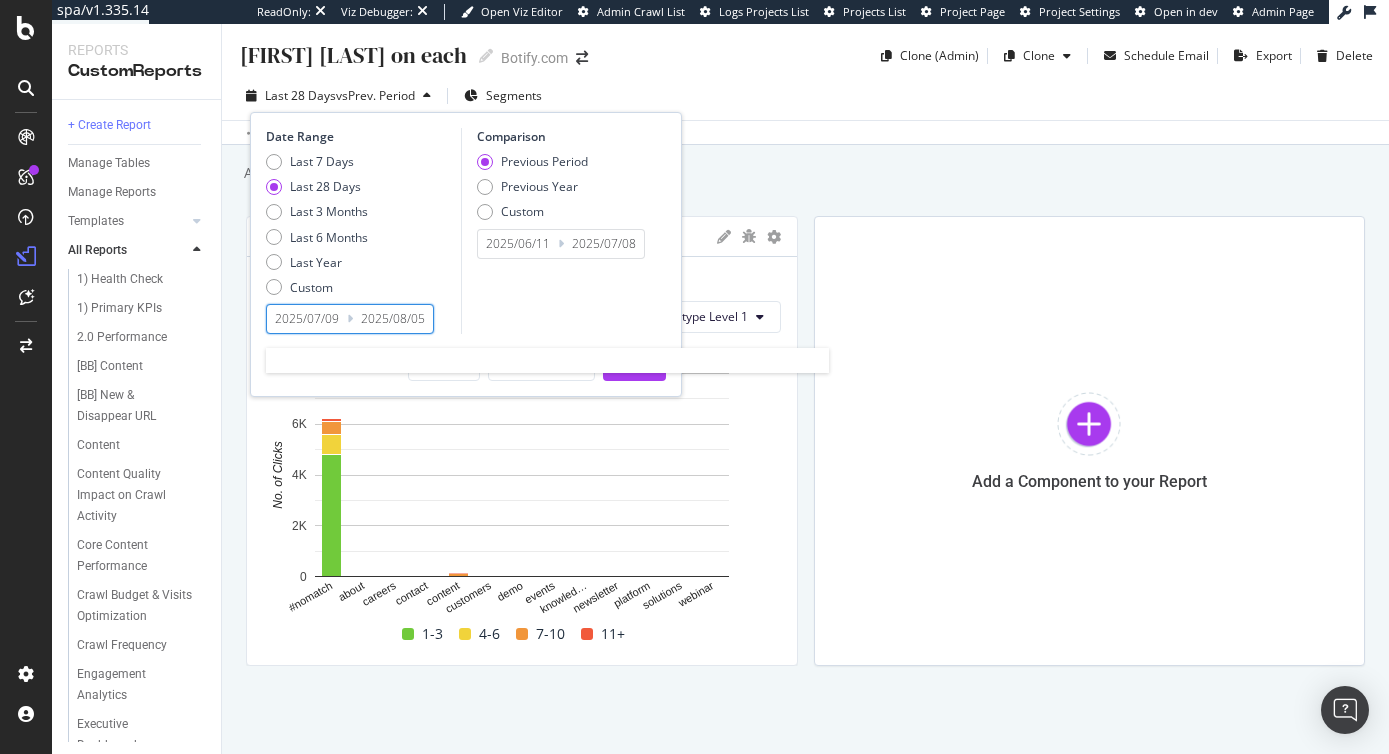 click on "2025/07/09" at bounding box center (307, 319) 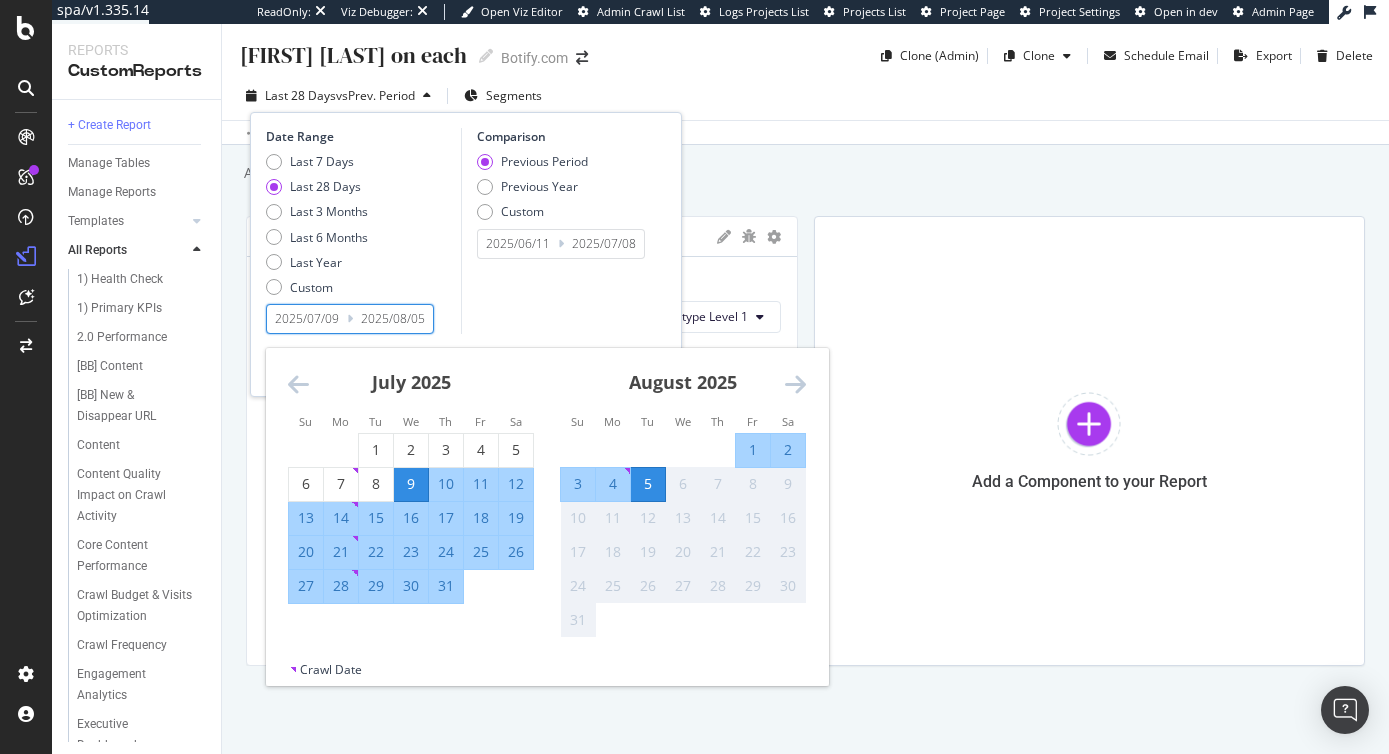 click on "2025/07/09" at bounding box center [307, 319] 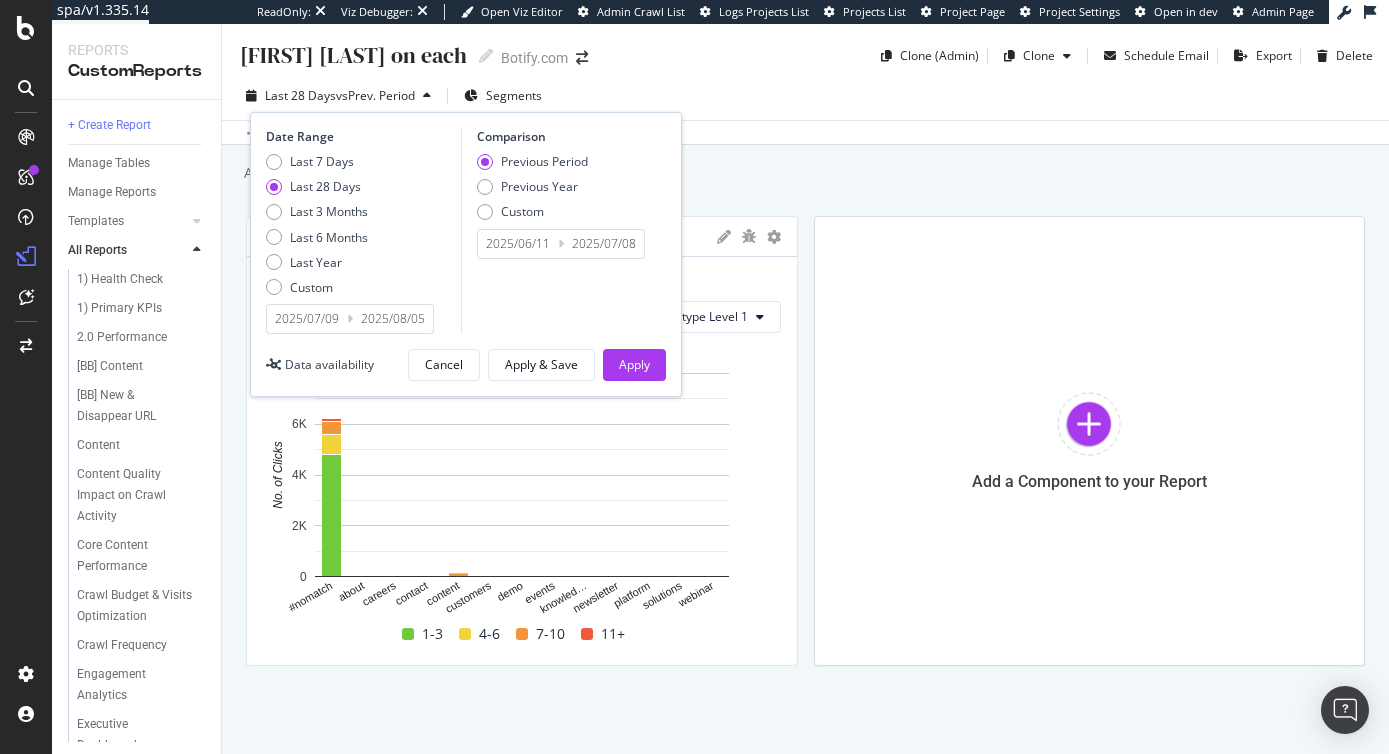 click on "2025/07/09" at bounding box center [307, 319] 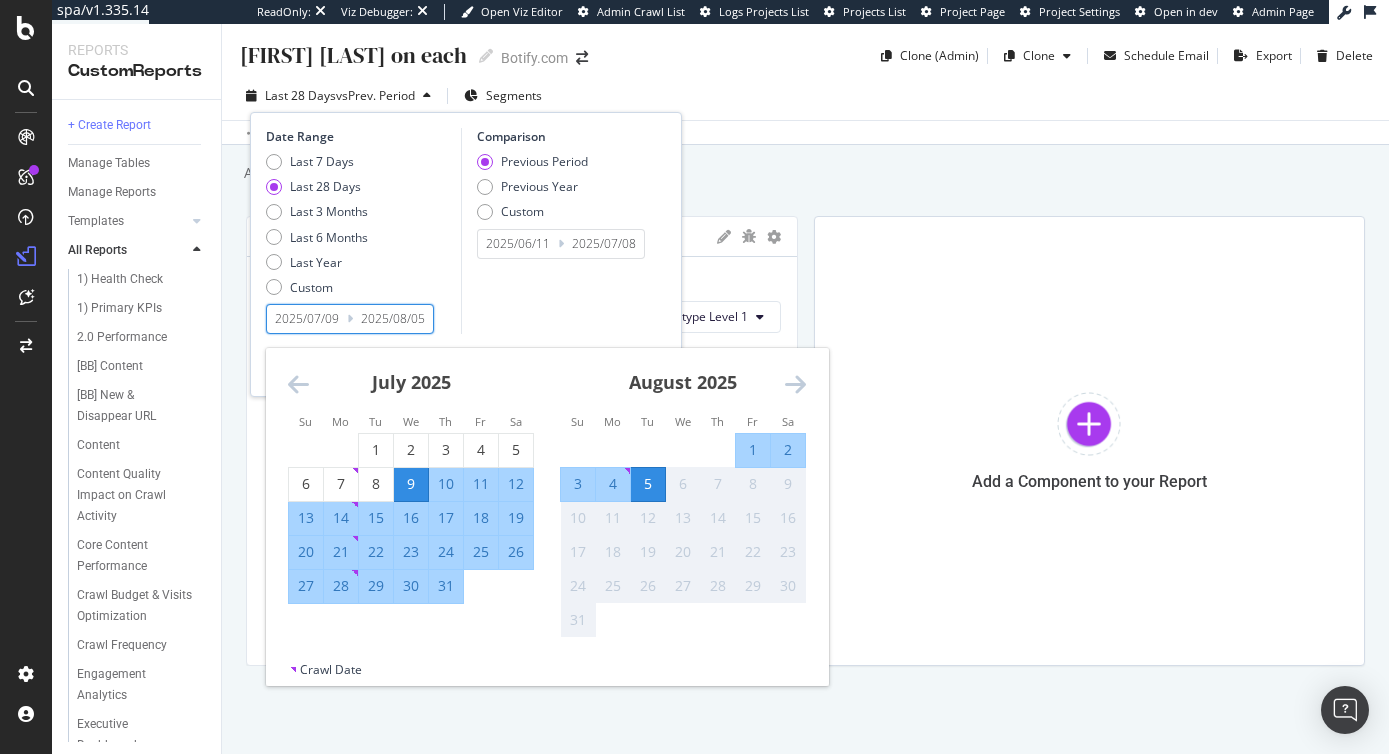 click at bounding box center (298, 384) 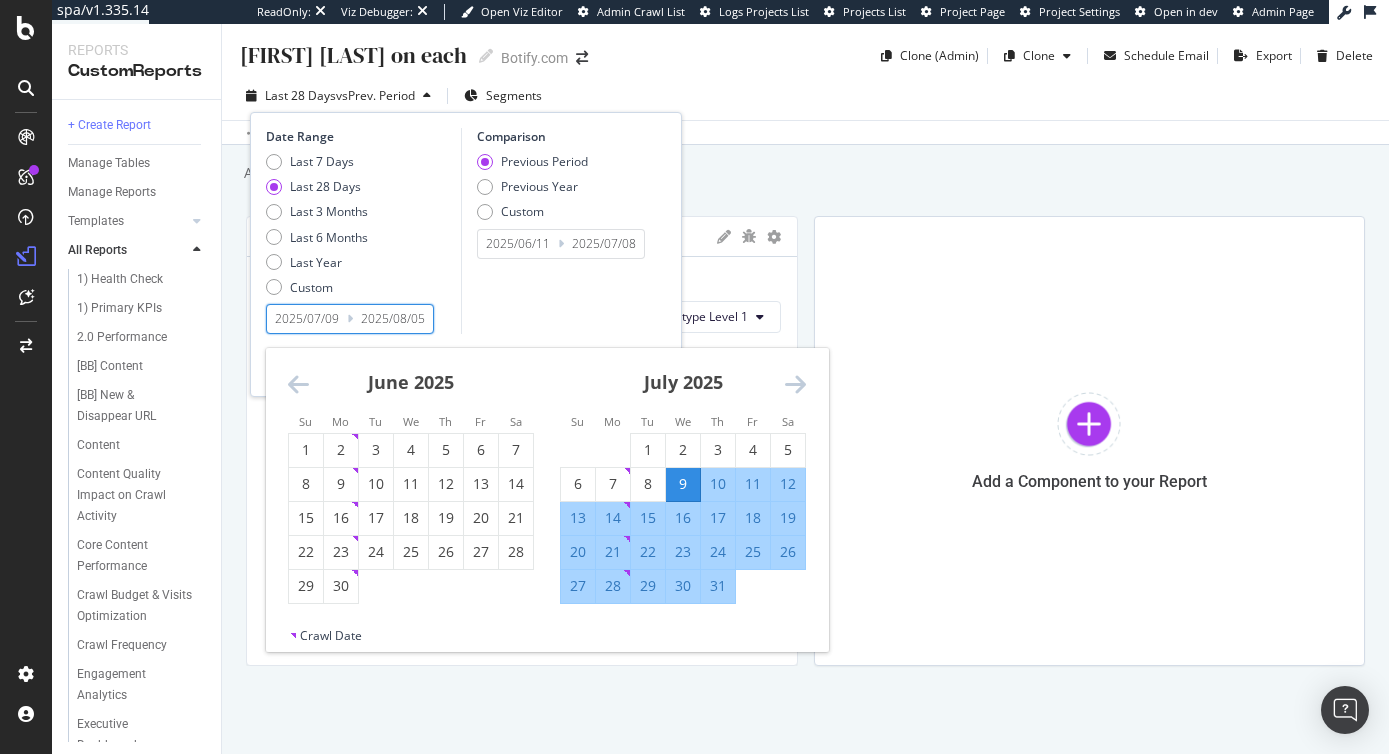 click at bounding box center (298, 384) 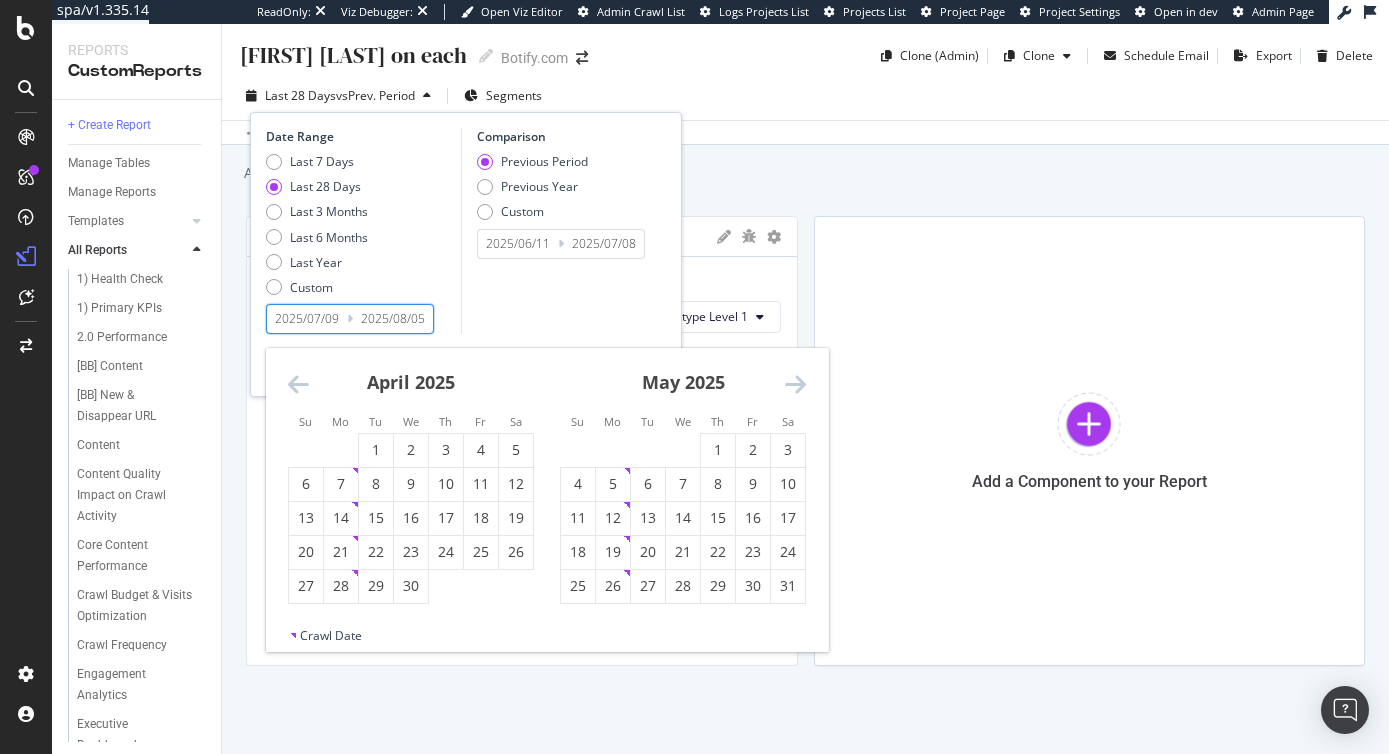 click at bounding box center (298, 384) 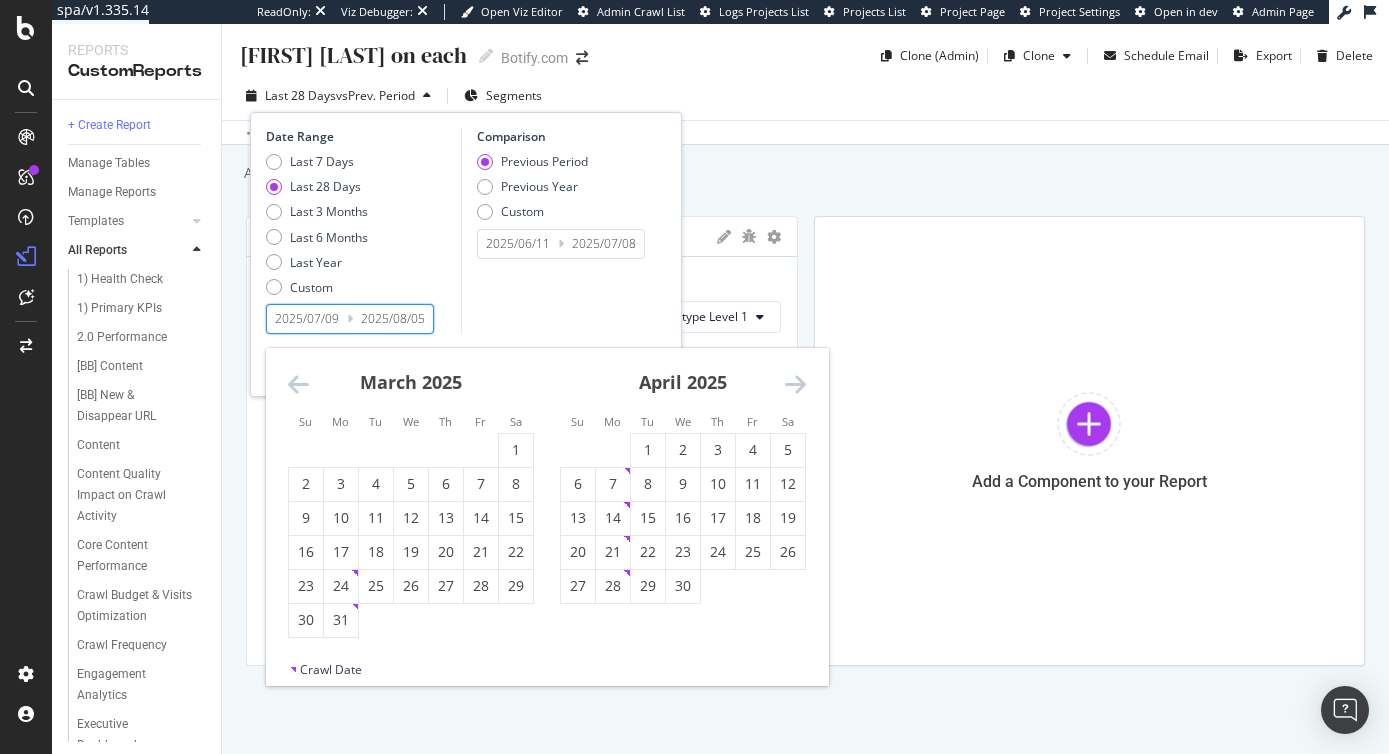 click at bounding box center (298, 384) 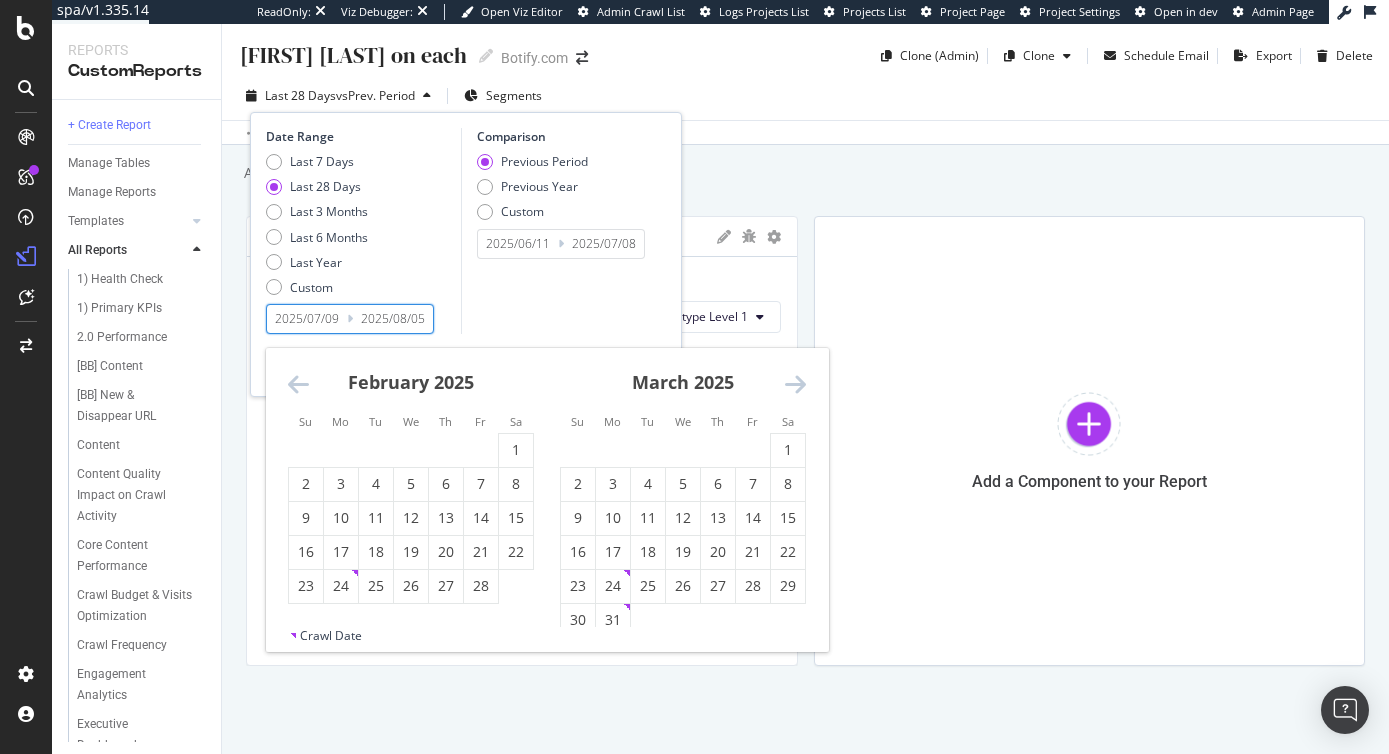 click at bounding box center [298, 384] 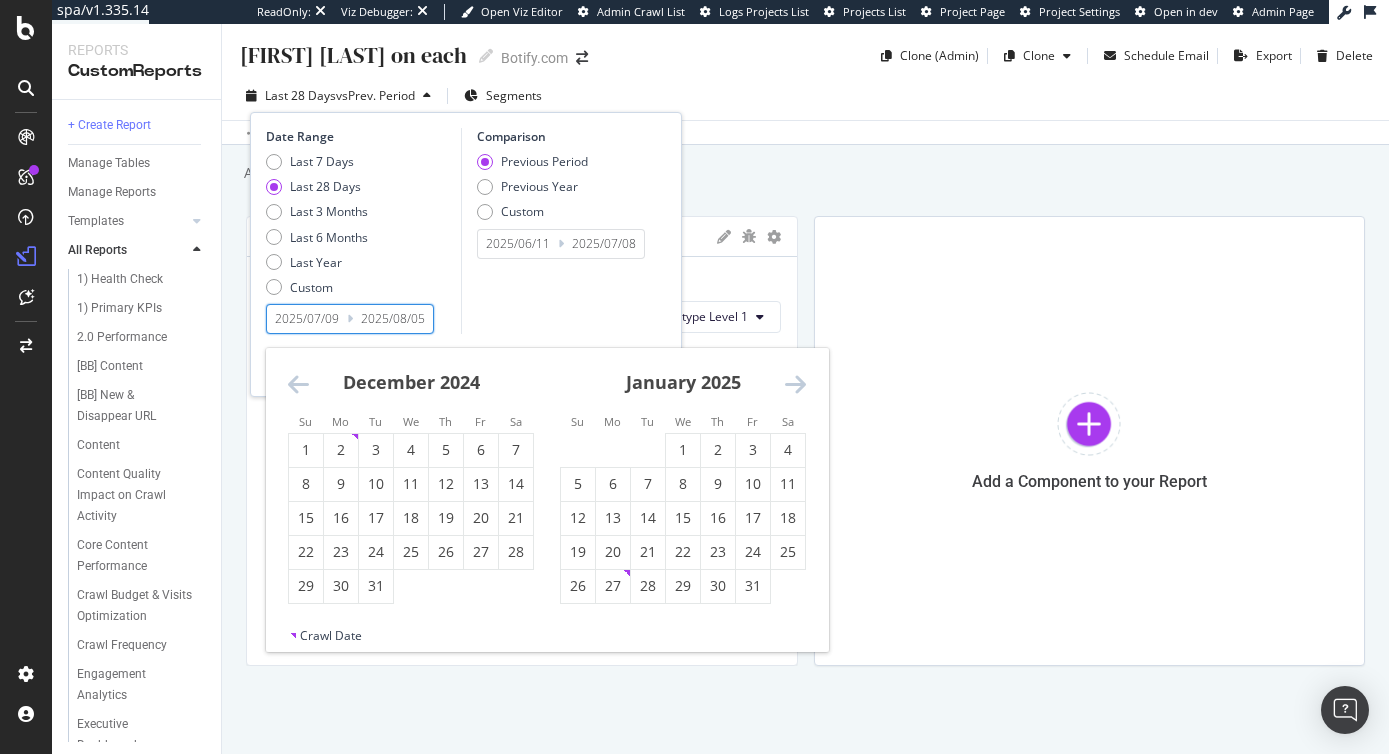 click at bounding box center (298, 384) 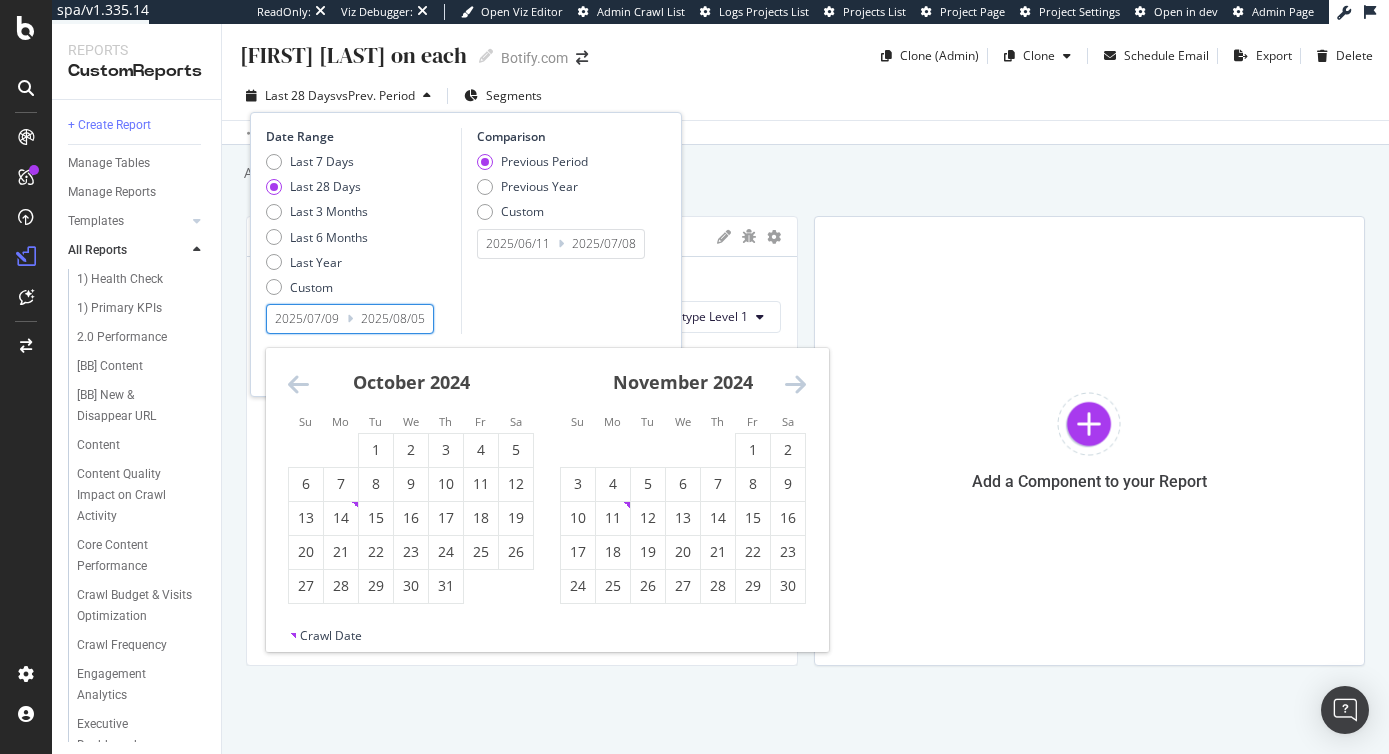 click at bounding box center (298, 384) 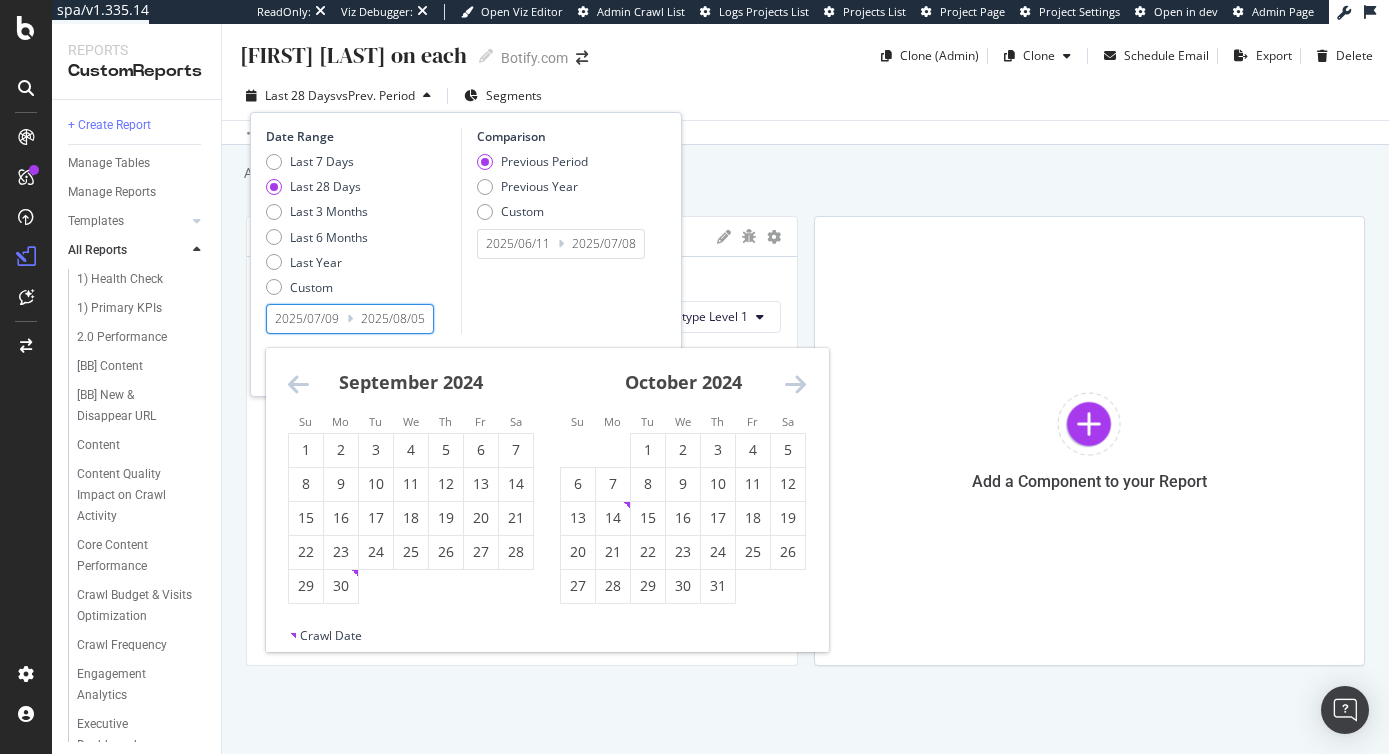 click at bounding box center (298, 384) 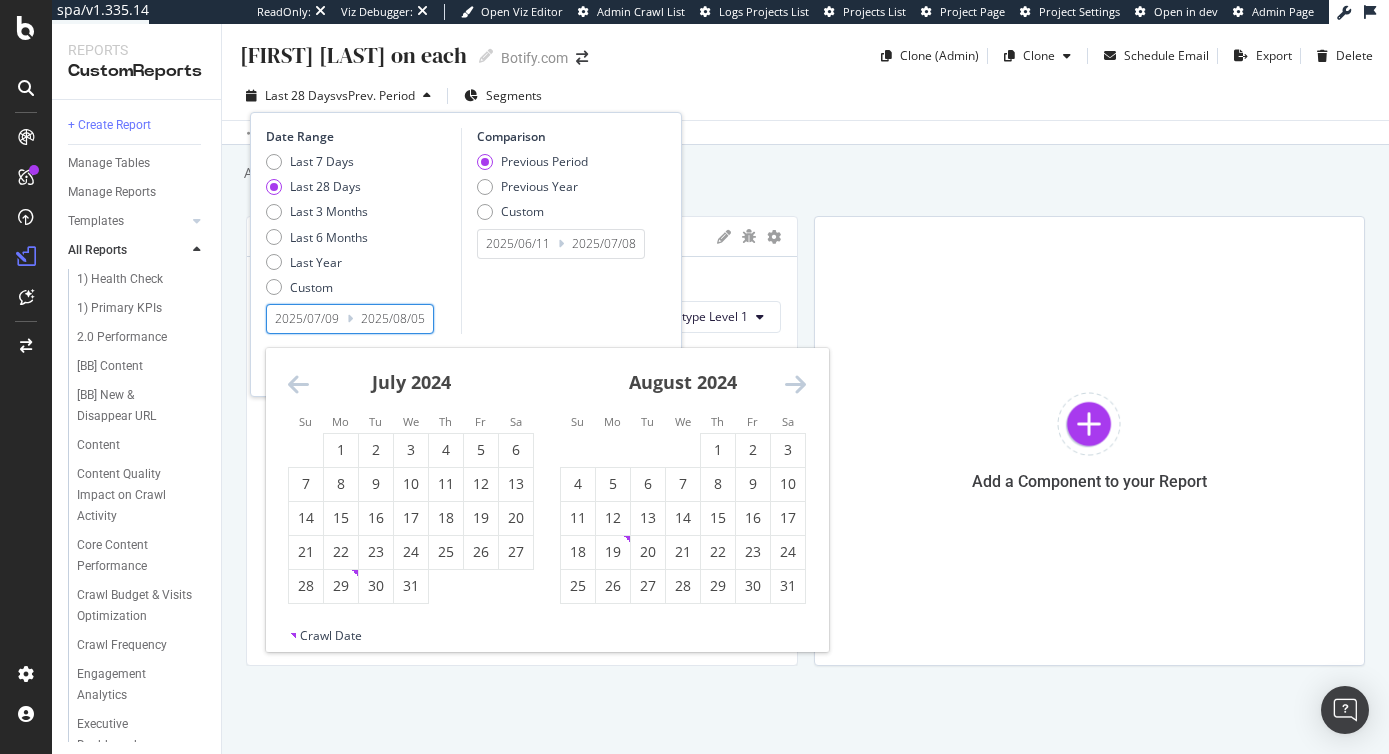 click at bounding box center [298, 384] 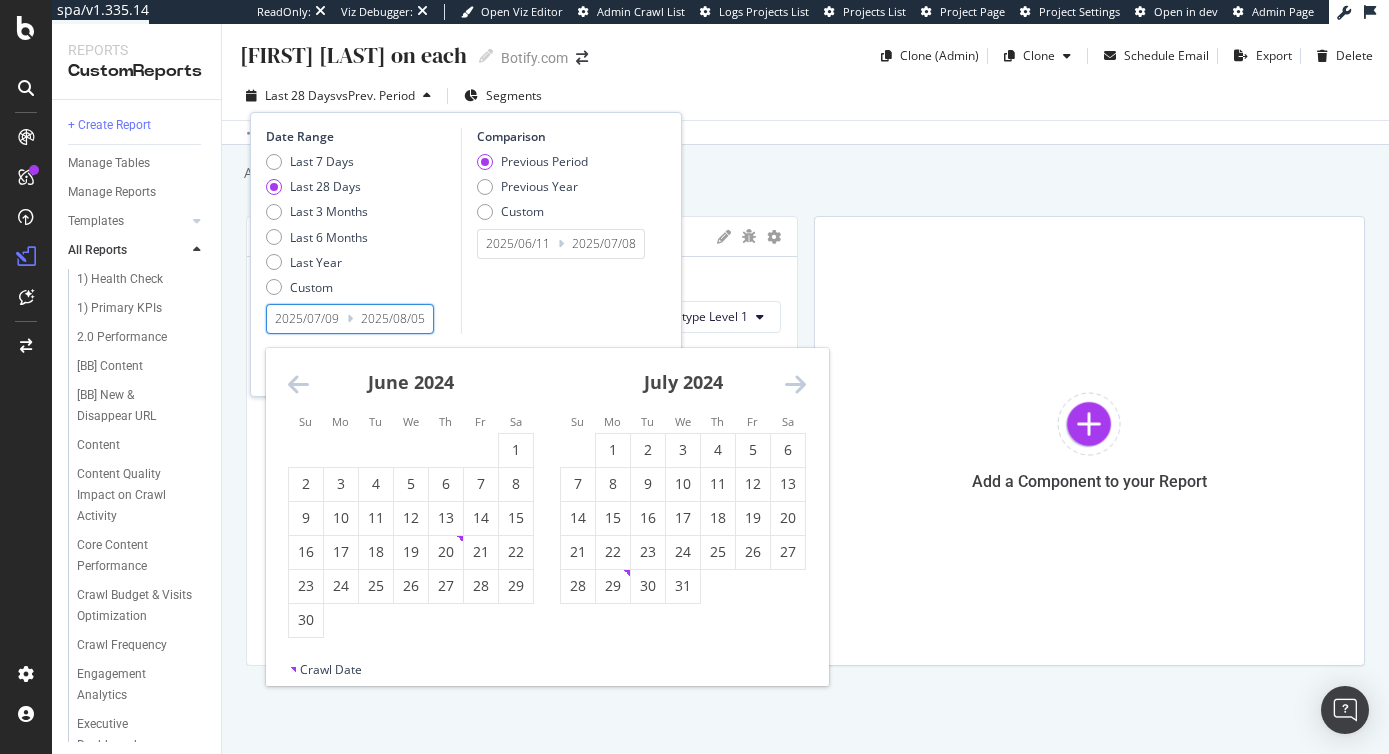 click at bounding box center (298, 384) 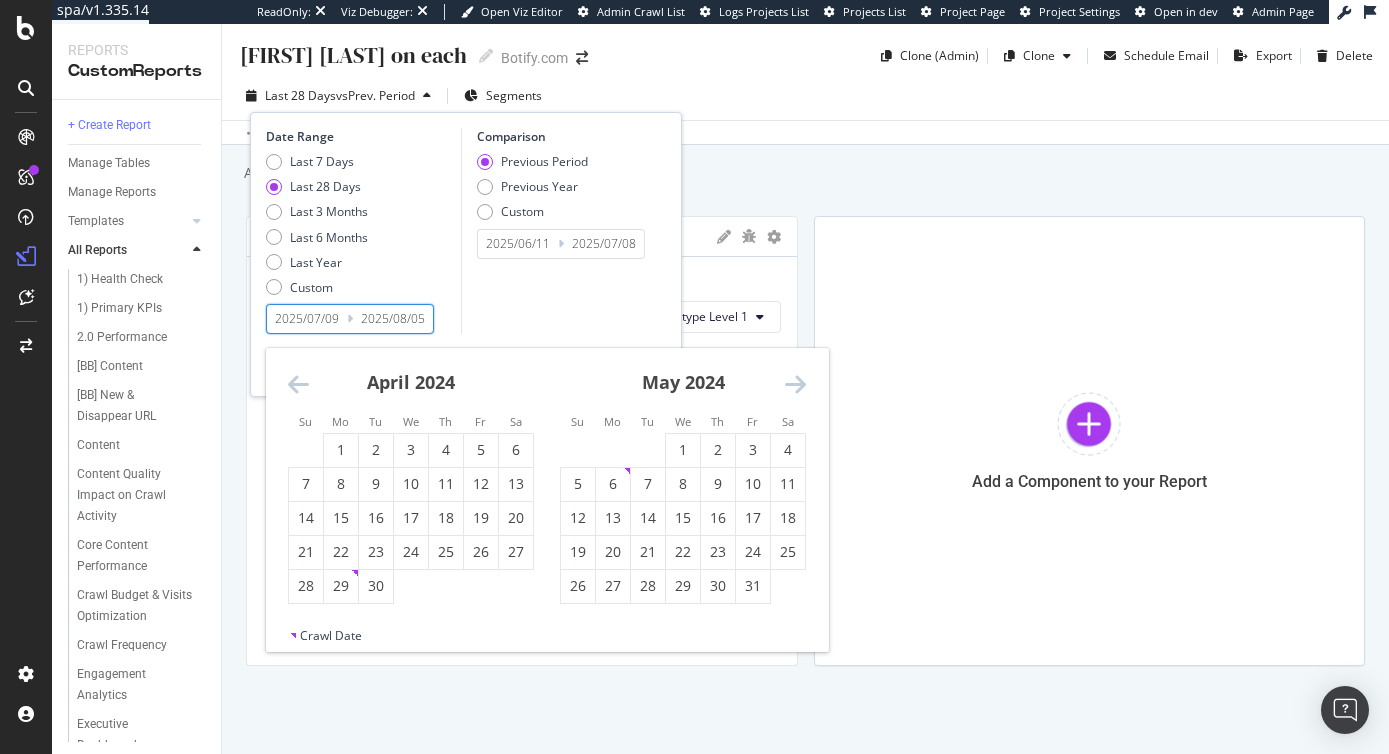 click at bounding box center (298, 384) 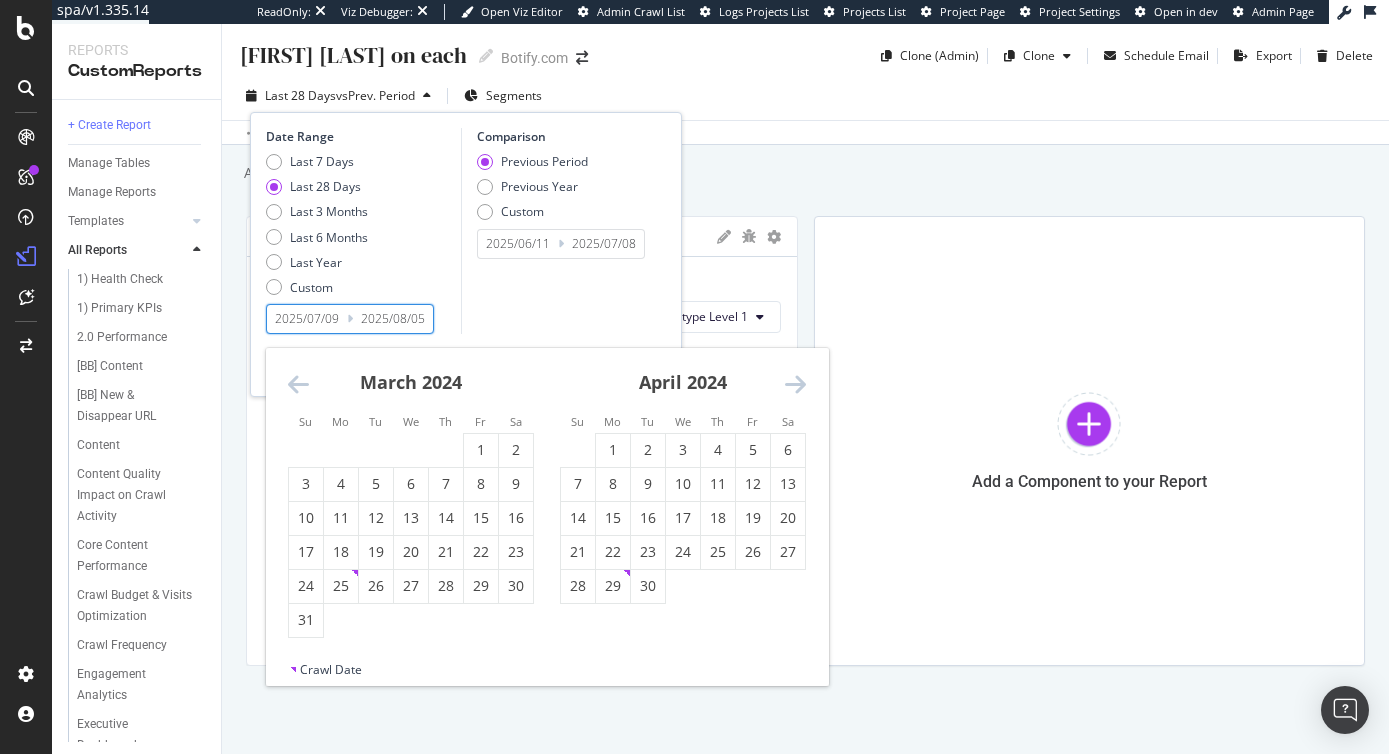 click at bounding box center (298, 384) 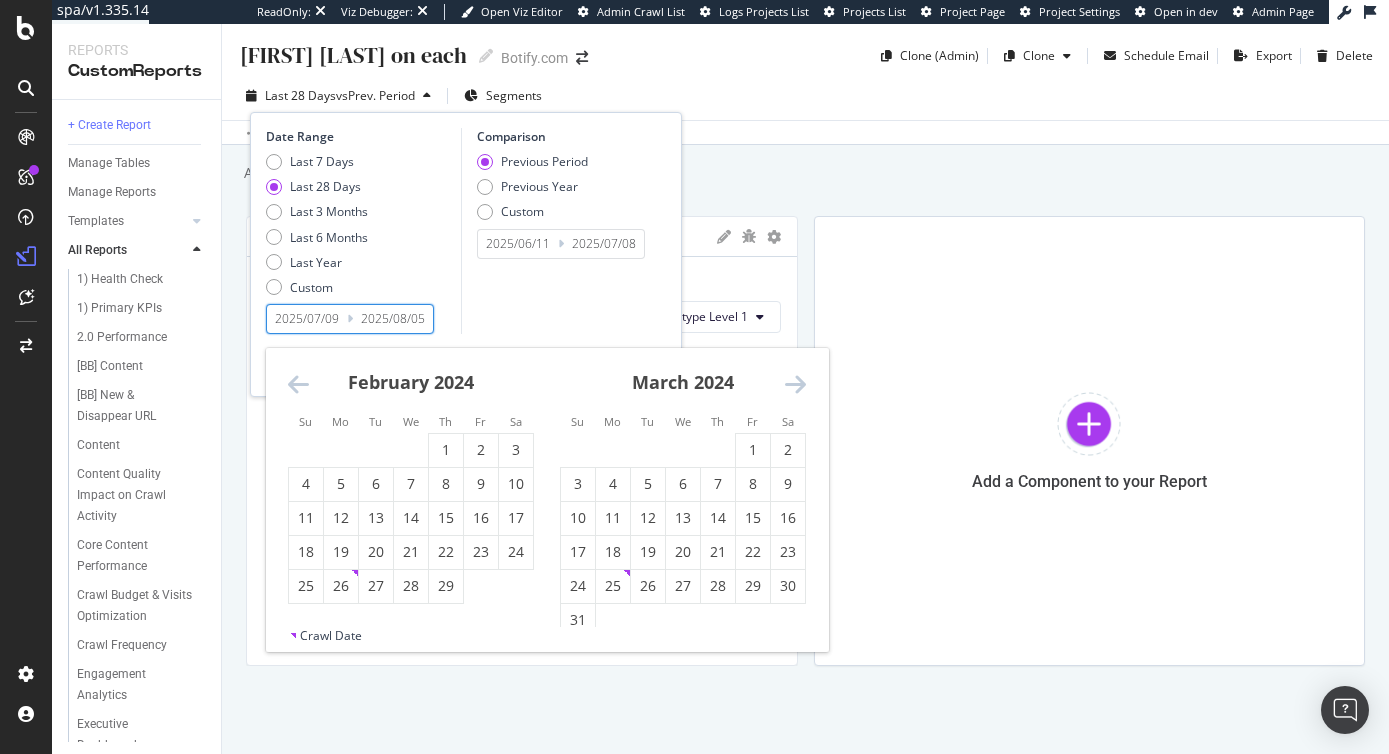 click at bounding box center (298, 384) 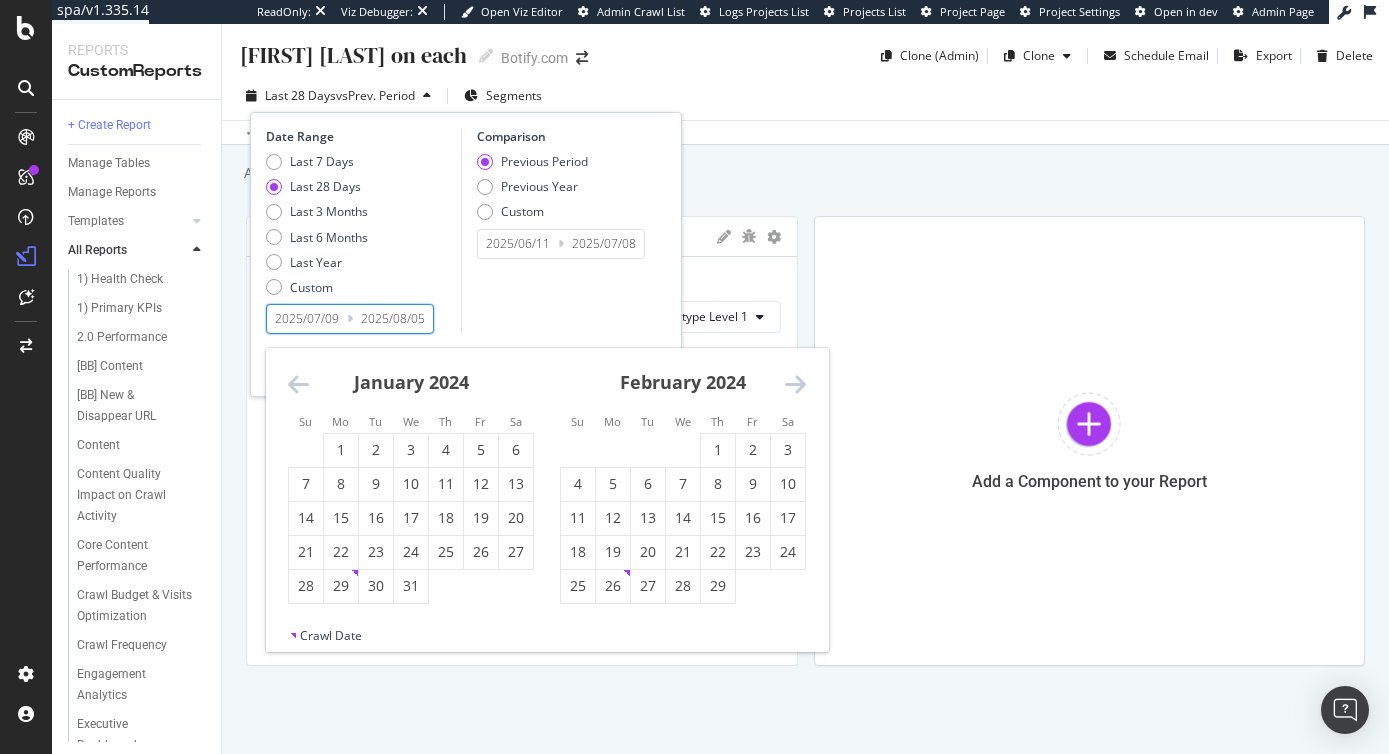 click at bounding box center [298, 384] 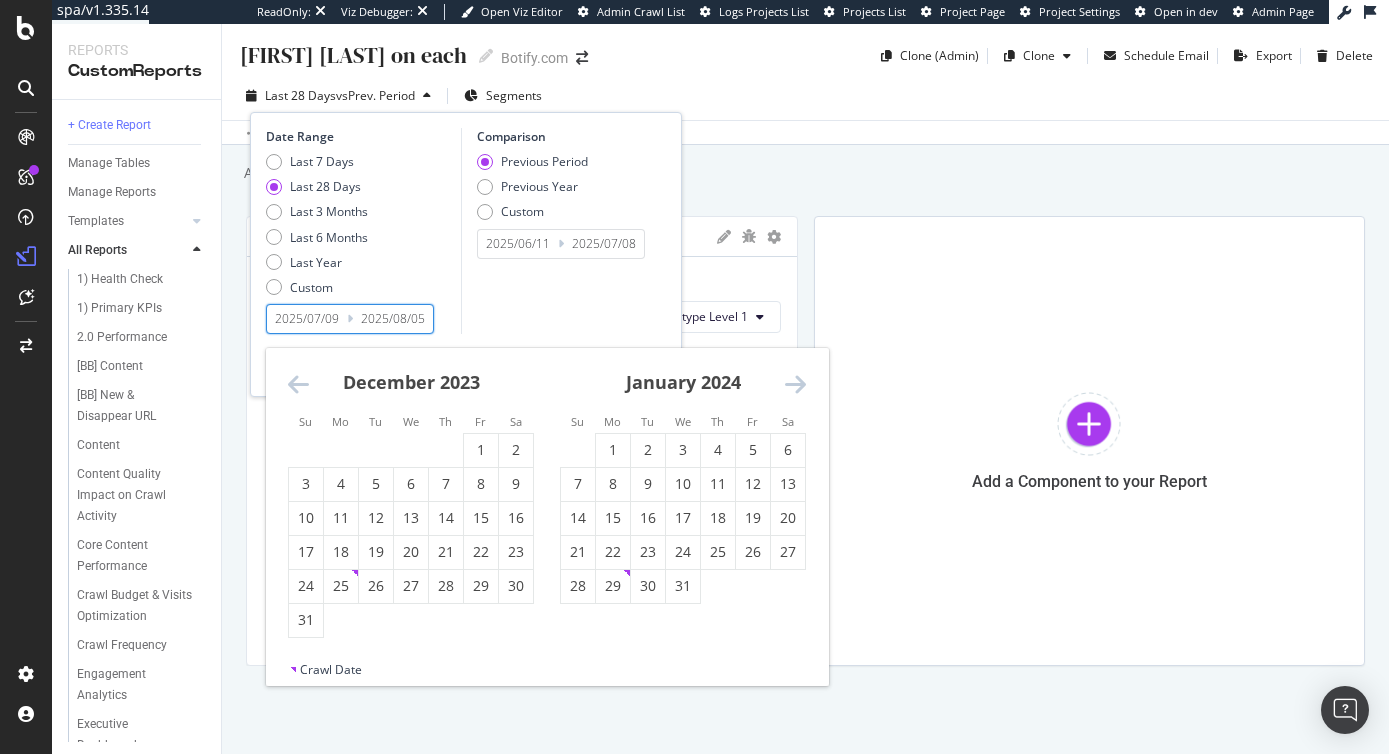 click at bounding box center (298, 384) 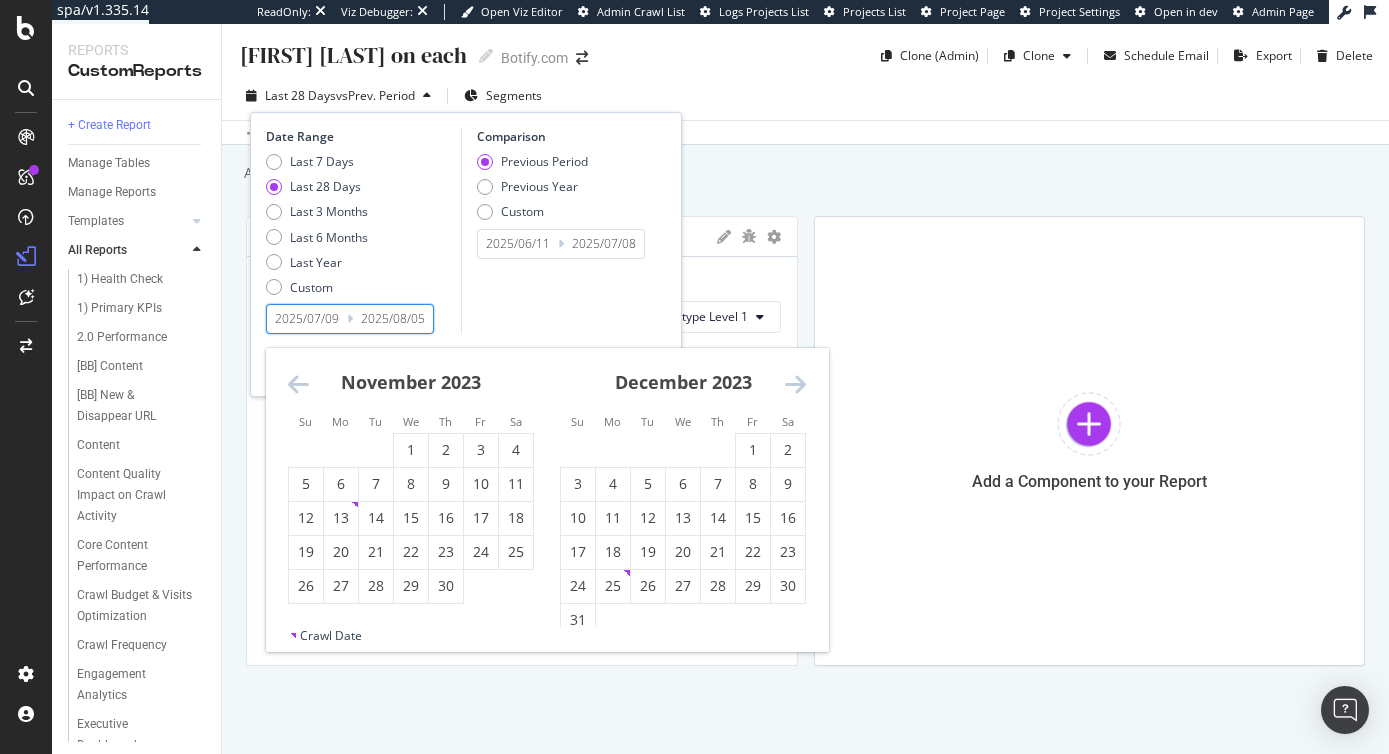 click at bounding box center [298, 384] 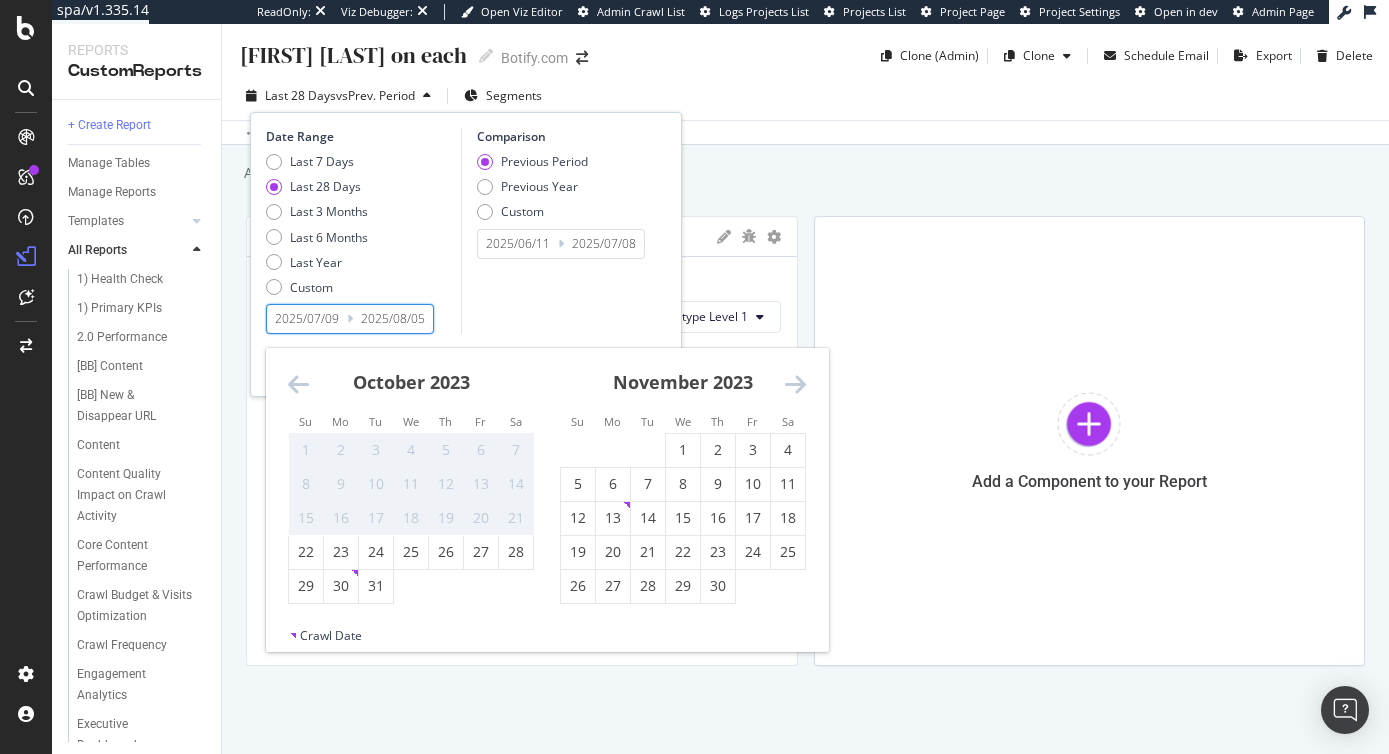 click at bounding box center (298, 384) 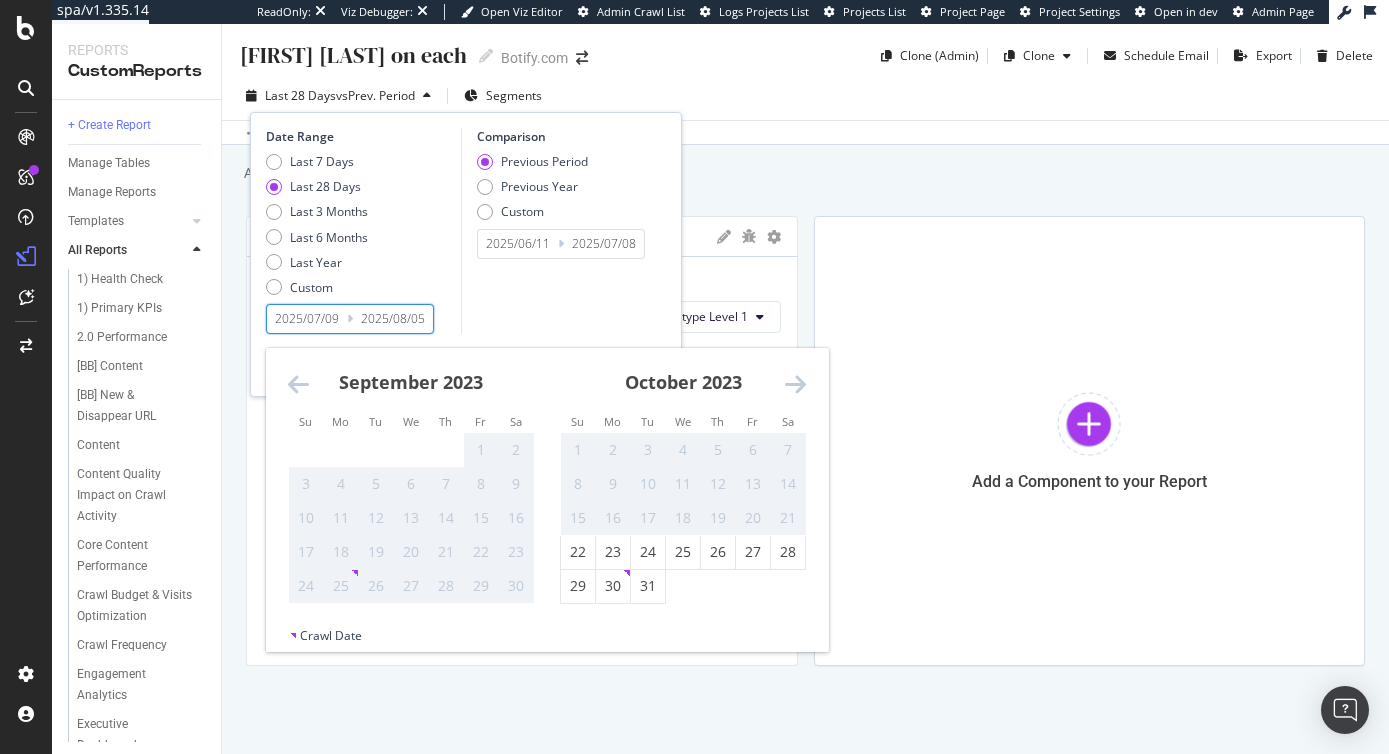 click at bounding box center [298, 384] 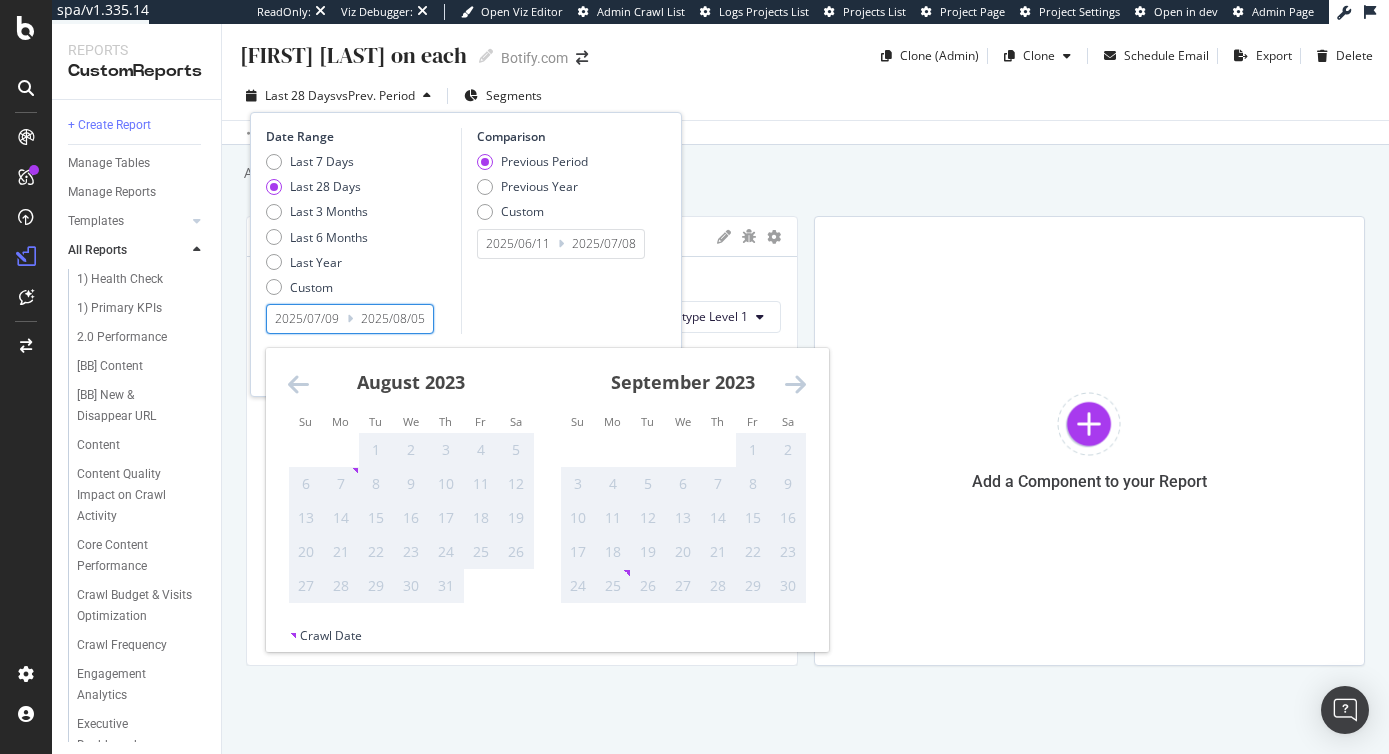 click at bounding box center [795, 384] 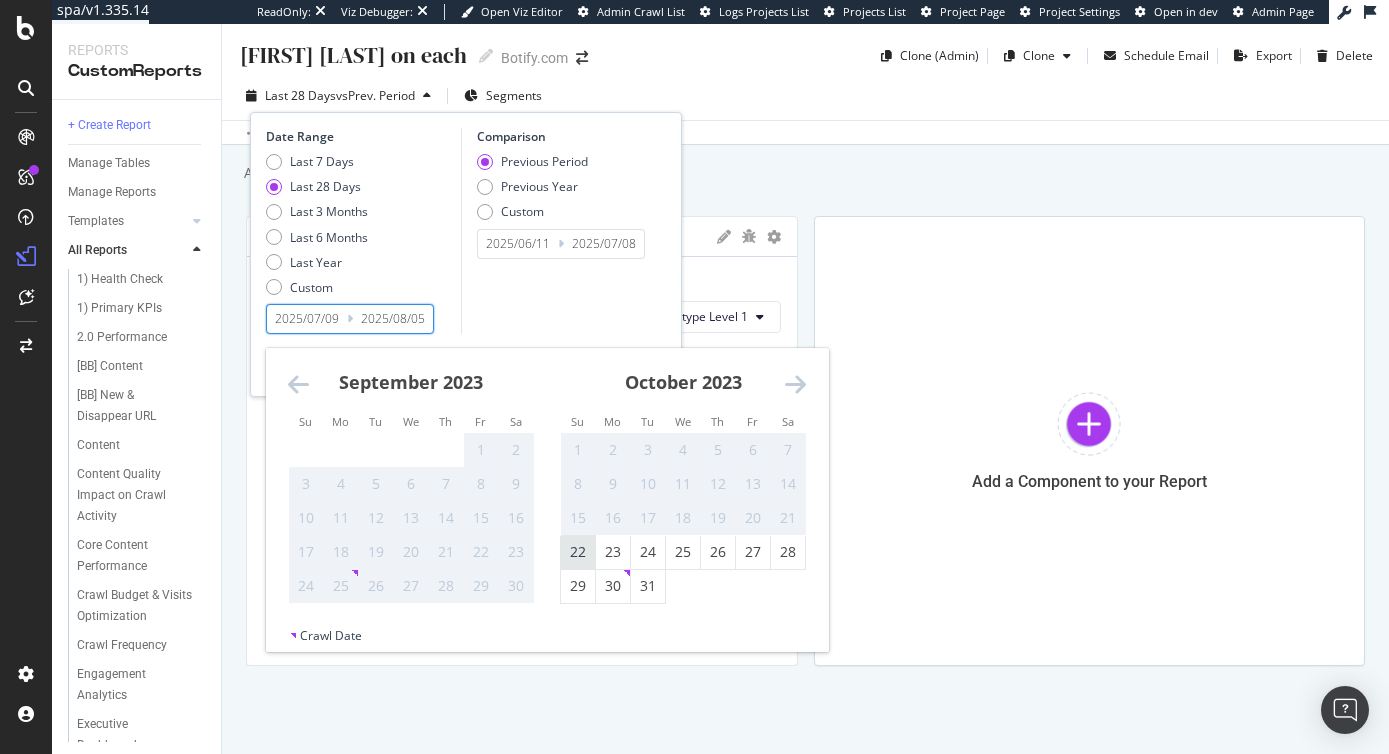 click on "22" at bounding box center [578, 552] 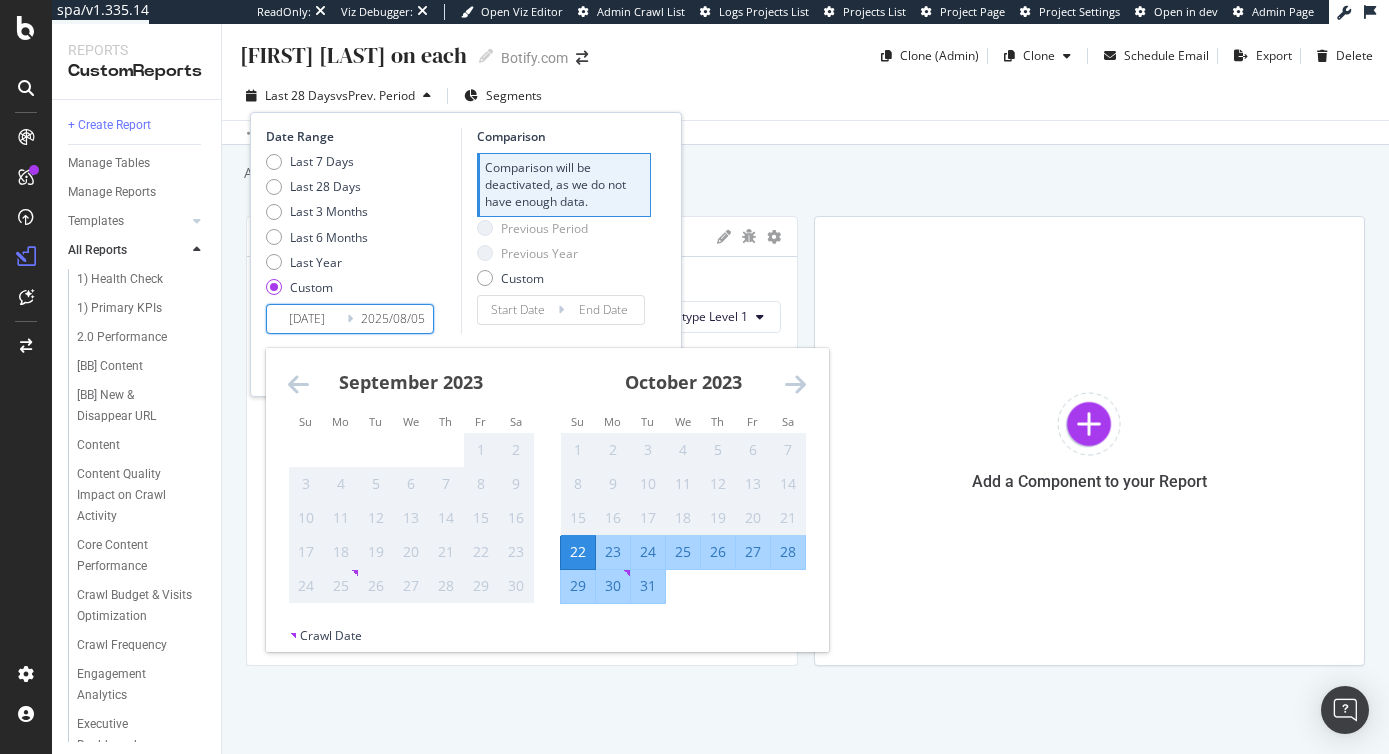 click on "31" at bounding box center (648, 586) 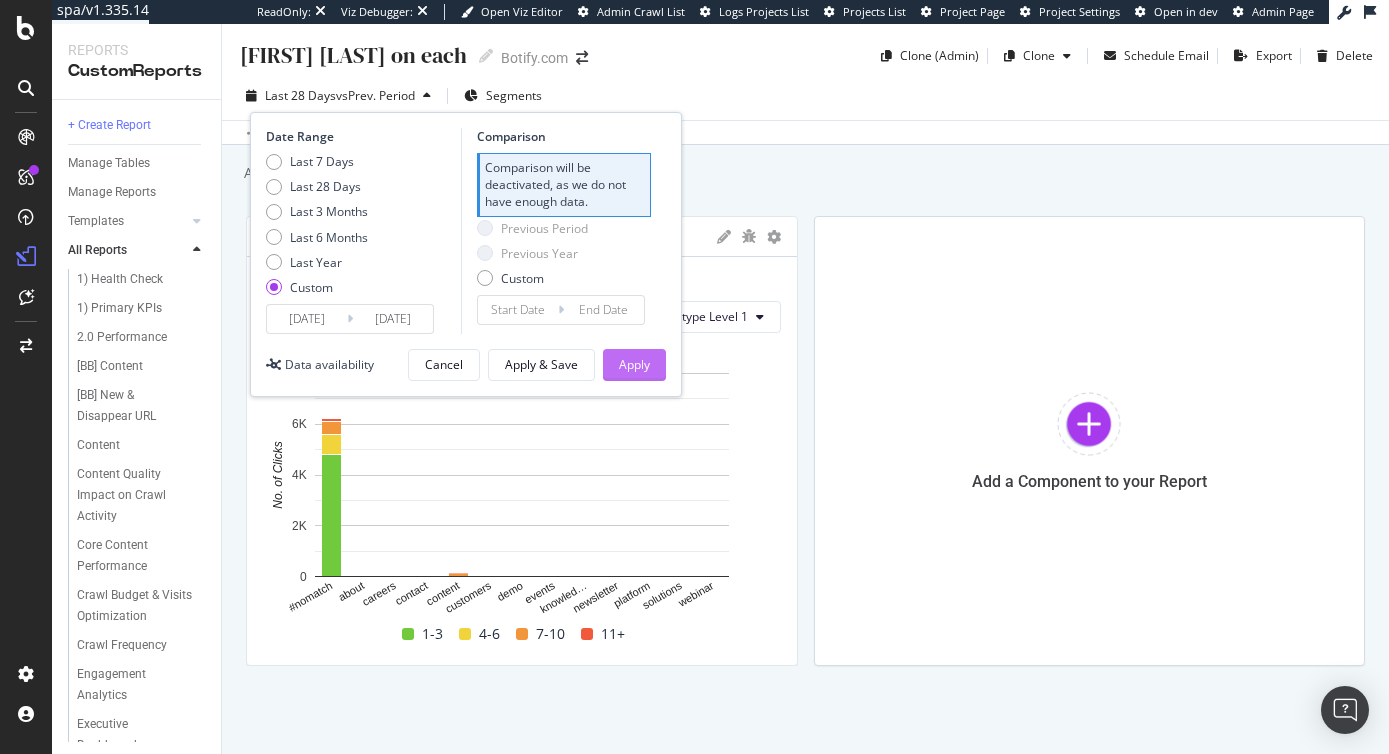 click on "Apply" at bounding box center (634, 364) 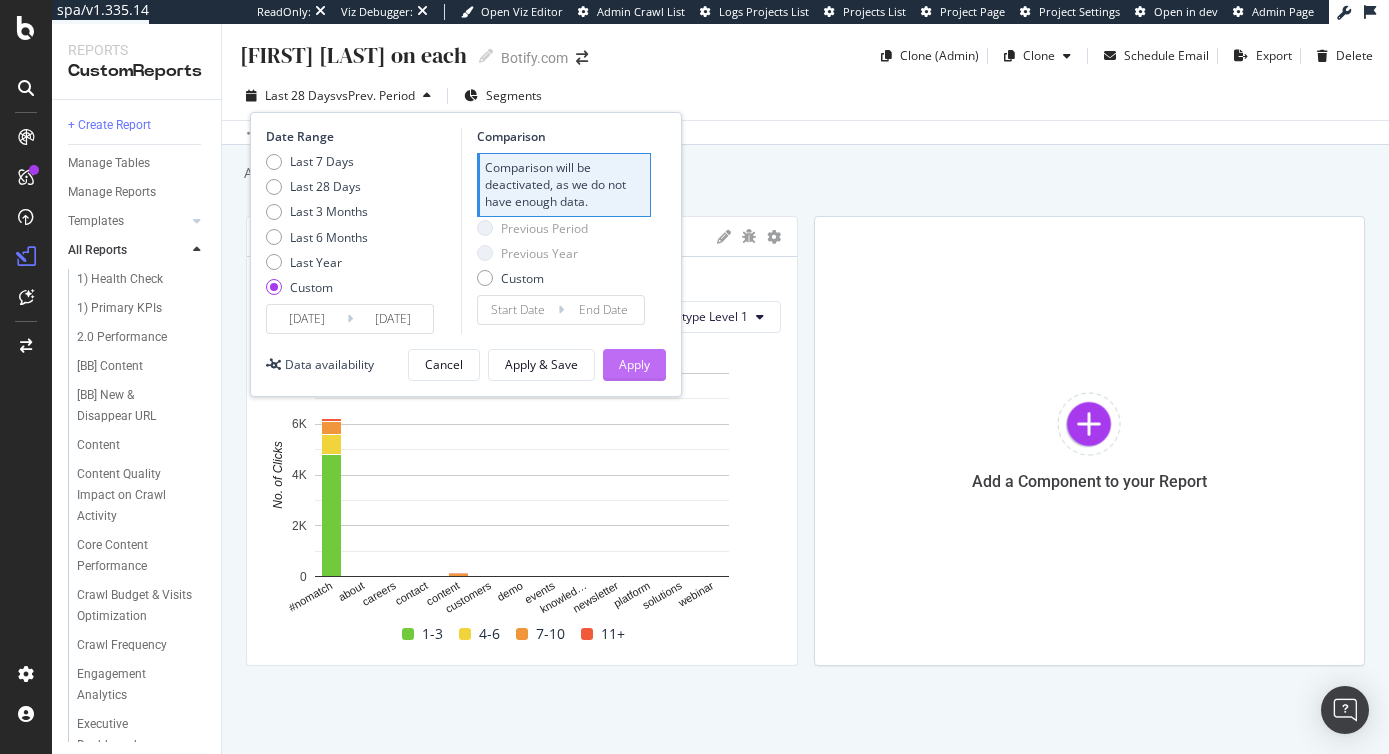 click on "Apply" at bounding box center [634, 364] 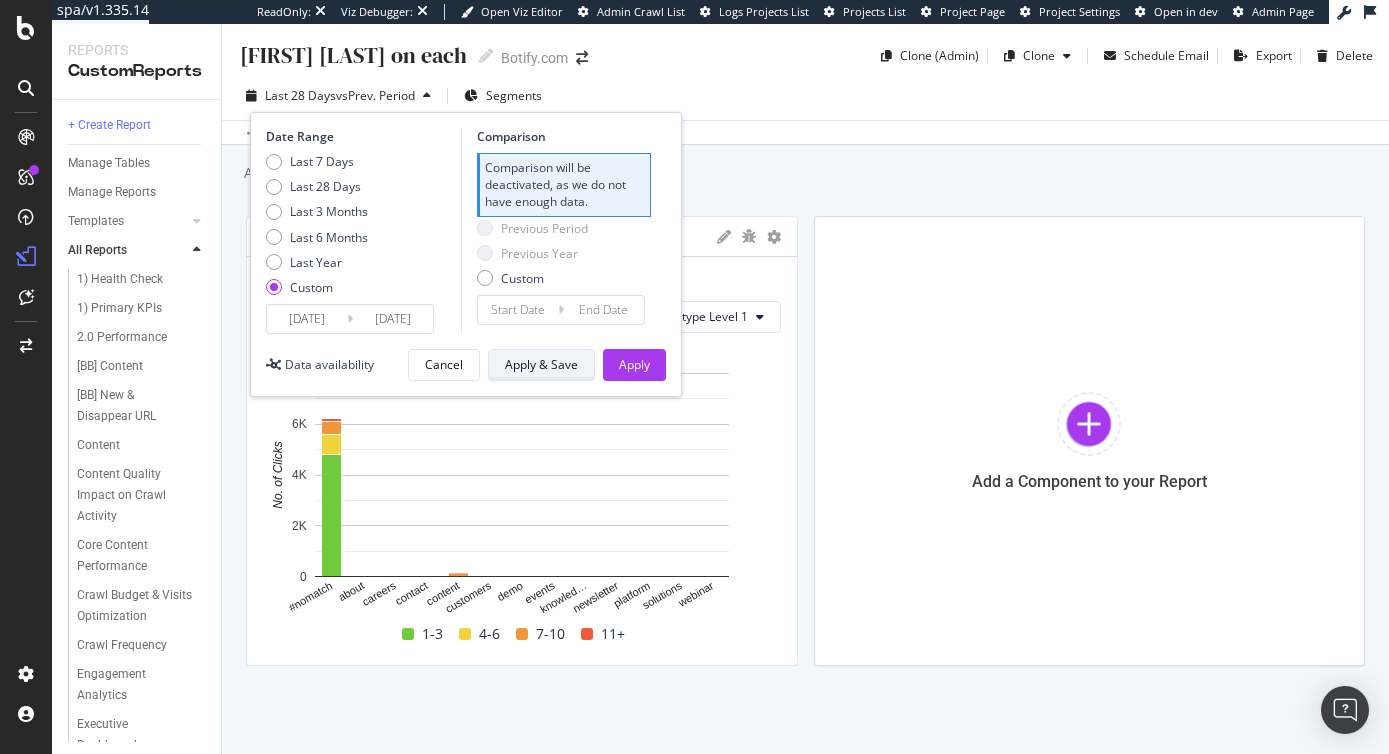 click on "Apply & Save" at bounding box center [541, 364] 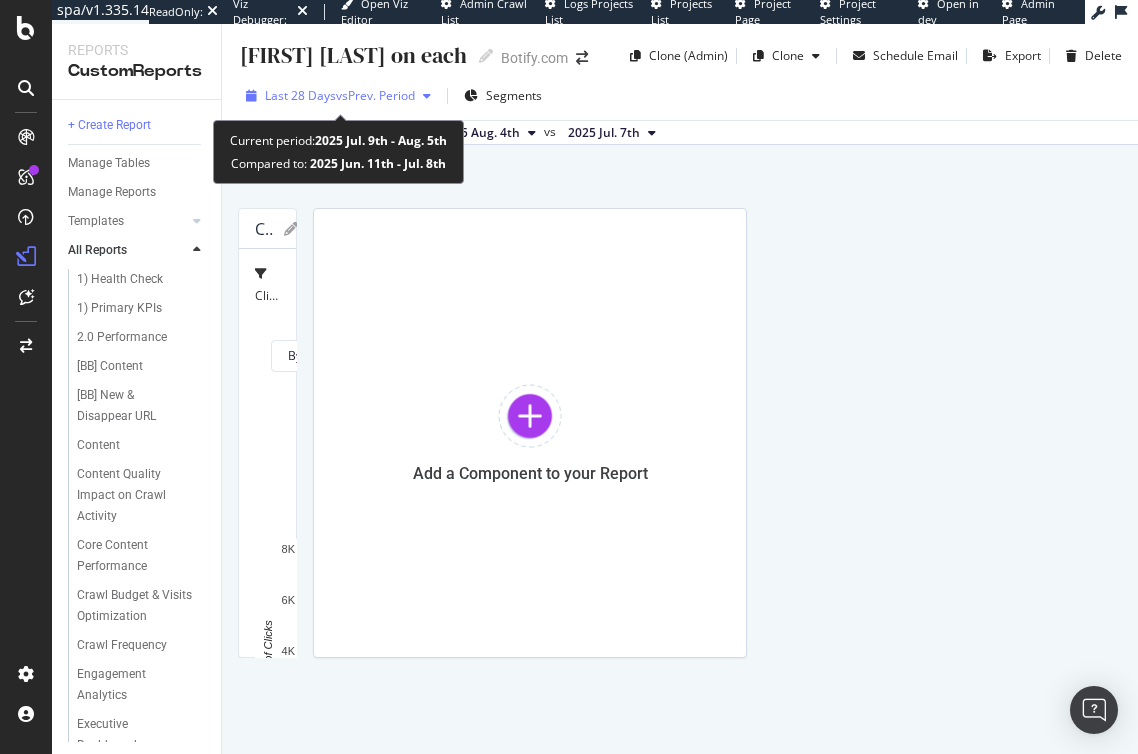 click on "vs  Prev. Period" at bounding box center (375, 95) 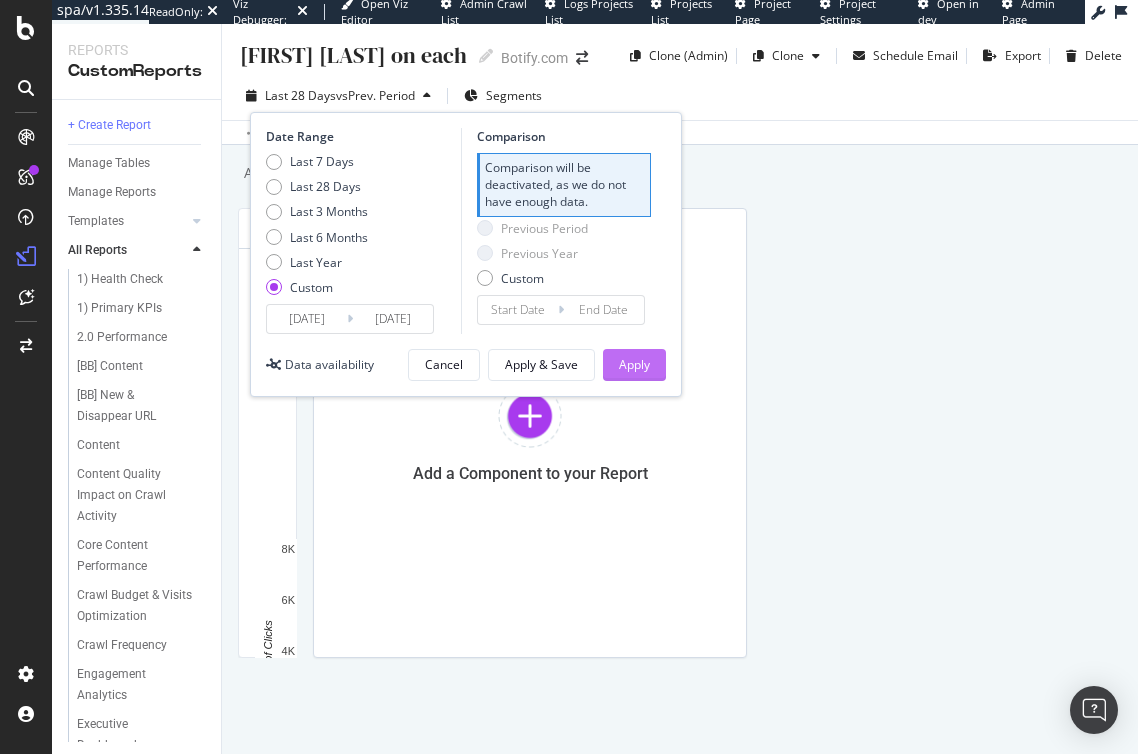 click on "Apply" at bounding box center [634, 364] 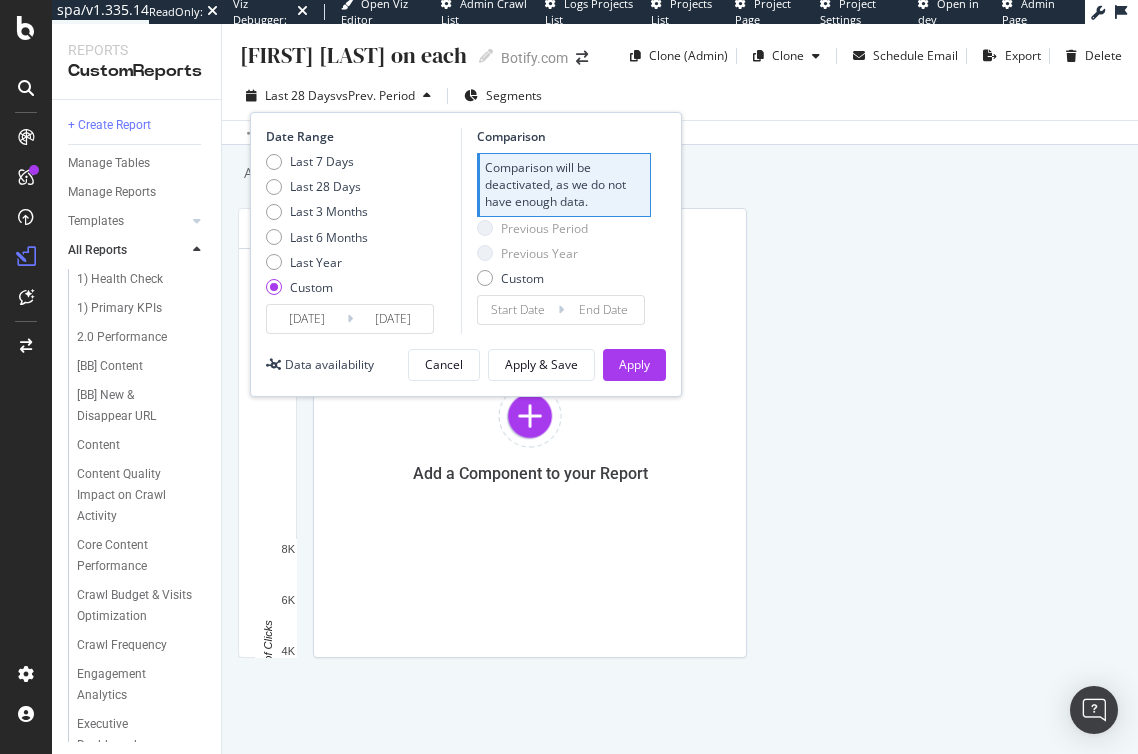 click on "Susana test on each Susana test on each Botify.com Clone (Admin) Clone Schedule Email Export Delete Last 28 Days  vs  Prev. Period Segments Date Range Last 7 Days Last 28 Days Last 3 Months Last 6 Months Last Year Custom 2023/10/22 Navigate forward to interact with the calendar and select a date. Press the question mark key to get the keyboard shortcuts for changing dates. 2023/10/31 Navigate backward to interact with the calendar and select a date. Press the question mark key to get the keyboard shortcuts for changing dates. Comparison Comparison will be deactivated, as we do not have enough data. Previous Period Previous Year Custom Navigate forward to interact with the calendar and select a date. Press the question mark key to get the keyboard shortcuts for changing dates. Navigate backward to interact with the calendar and select a date. Press the question mark key to get the keyboard shortcuts for changing dates. Data availability Cancel Apply & Save Apply Data crossed with the Crawls  vs   >     0" at bounding box center (680, 389) 